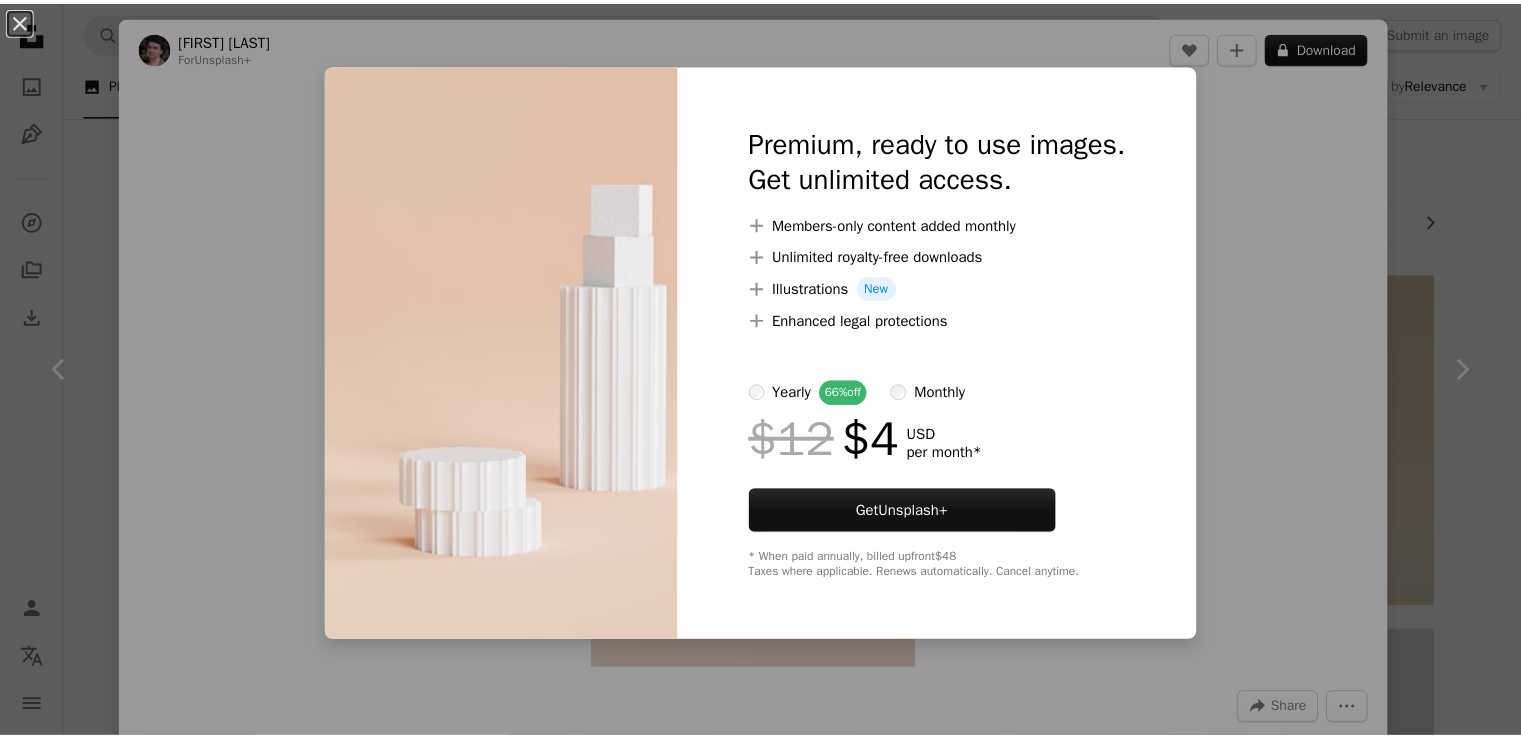 scroll, scrollTop: 900, scrollLeft: 0, axis: vertical 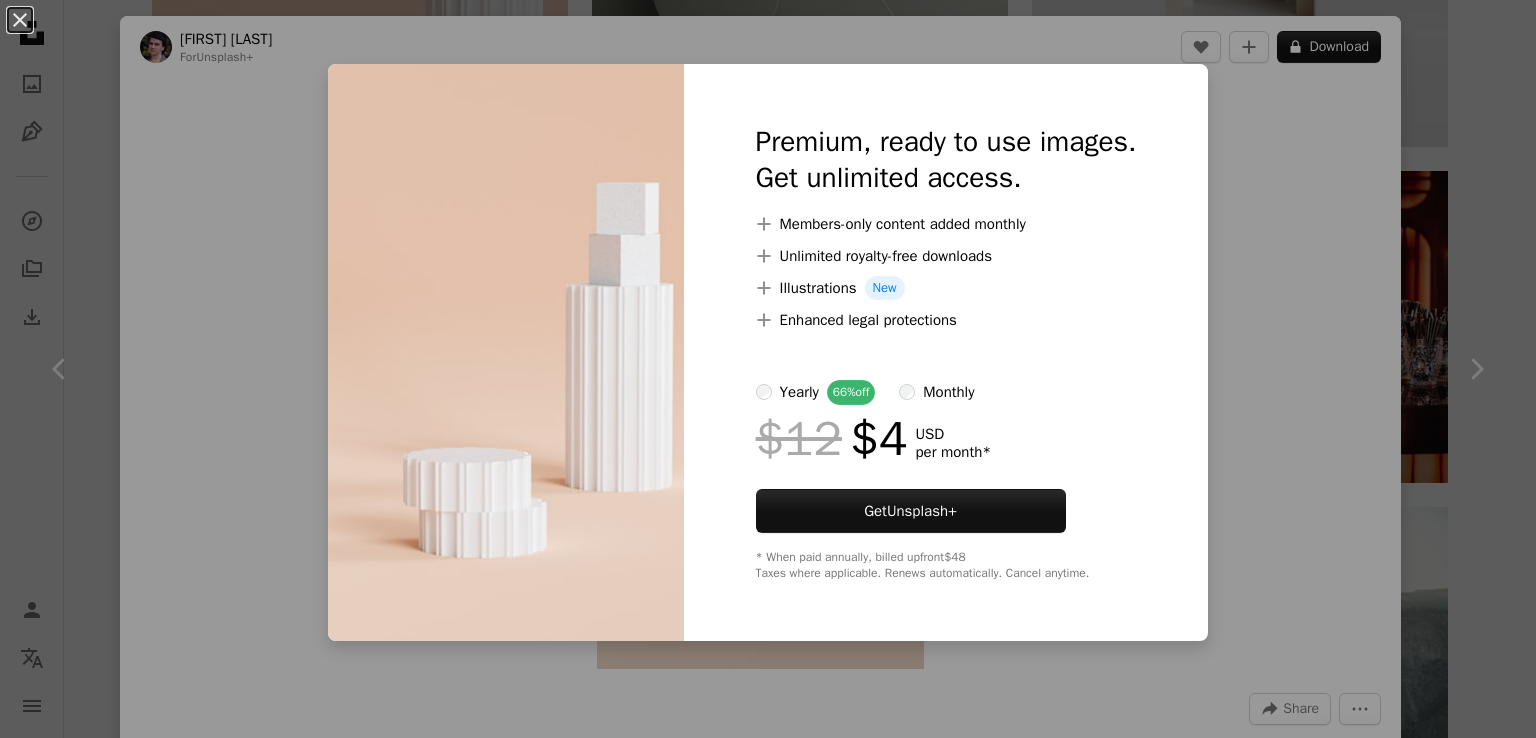 click on "Premium, ready to use images. Get unlimited access. A plus sign Members-only content added monthly A plus sign Unlimited royalty-free downloads A plus sign Illustrations  New A plus sign Enhanced legal protections yearly 66%  off monthly $12   $4 USD per month * Get  Unsplash+ * When paid annually, billed upfront  $48 Taxes where applicable. Renews automatically. Cancel anytime." at bounding box center [946, 352] 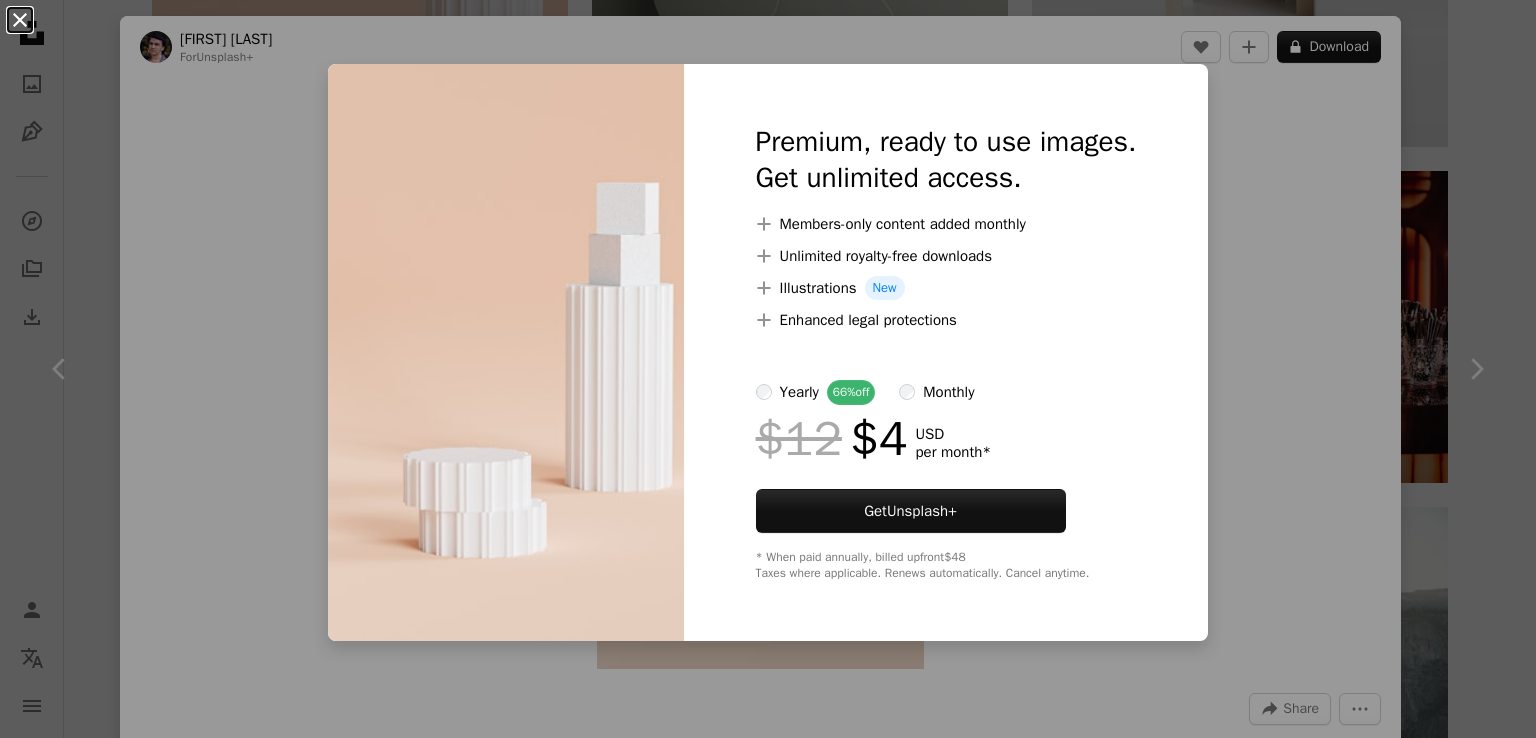 click on "An X shape" at bounding box center [20, 20] 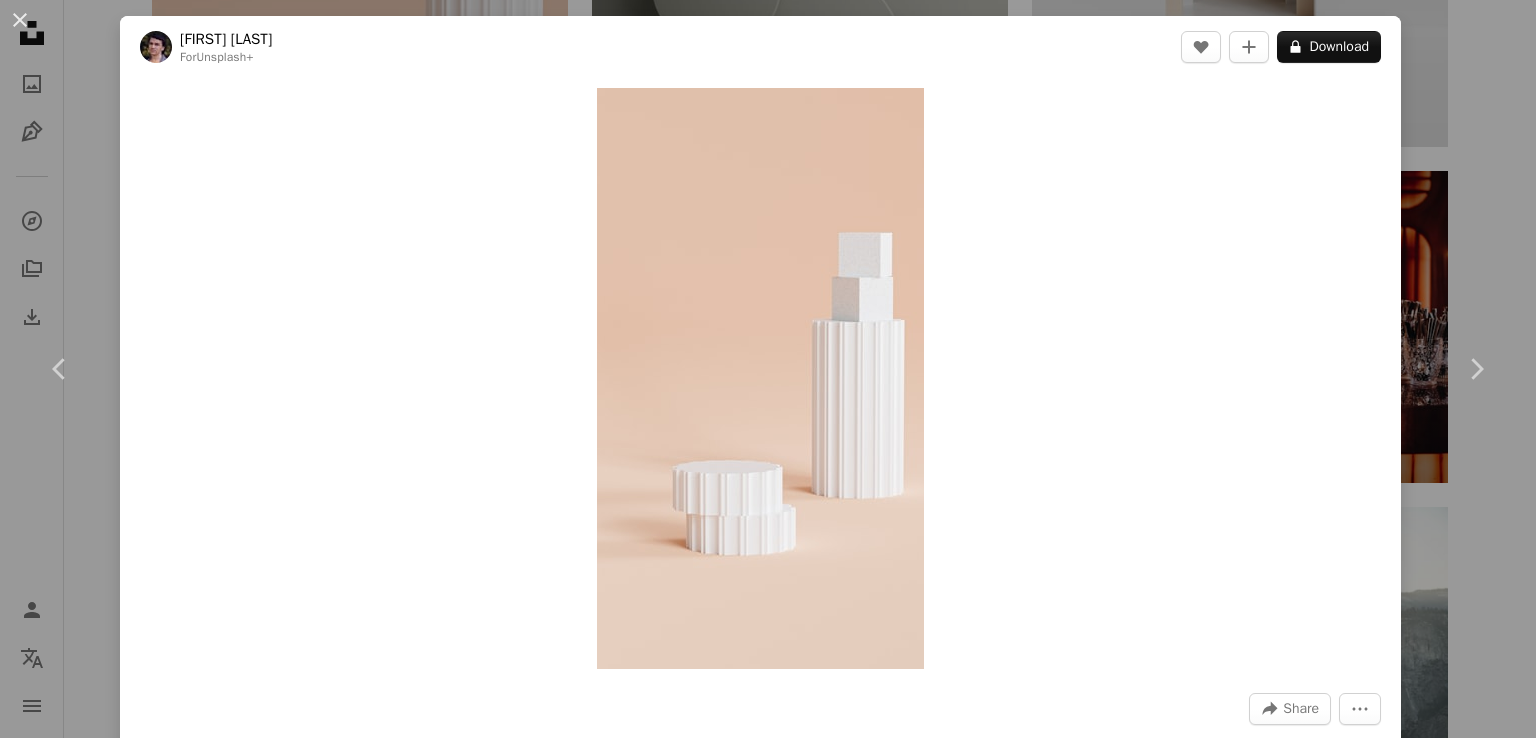 click on "An X shape" at bounding box center (20, 20) 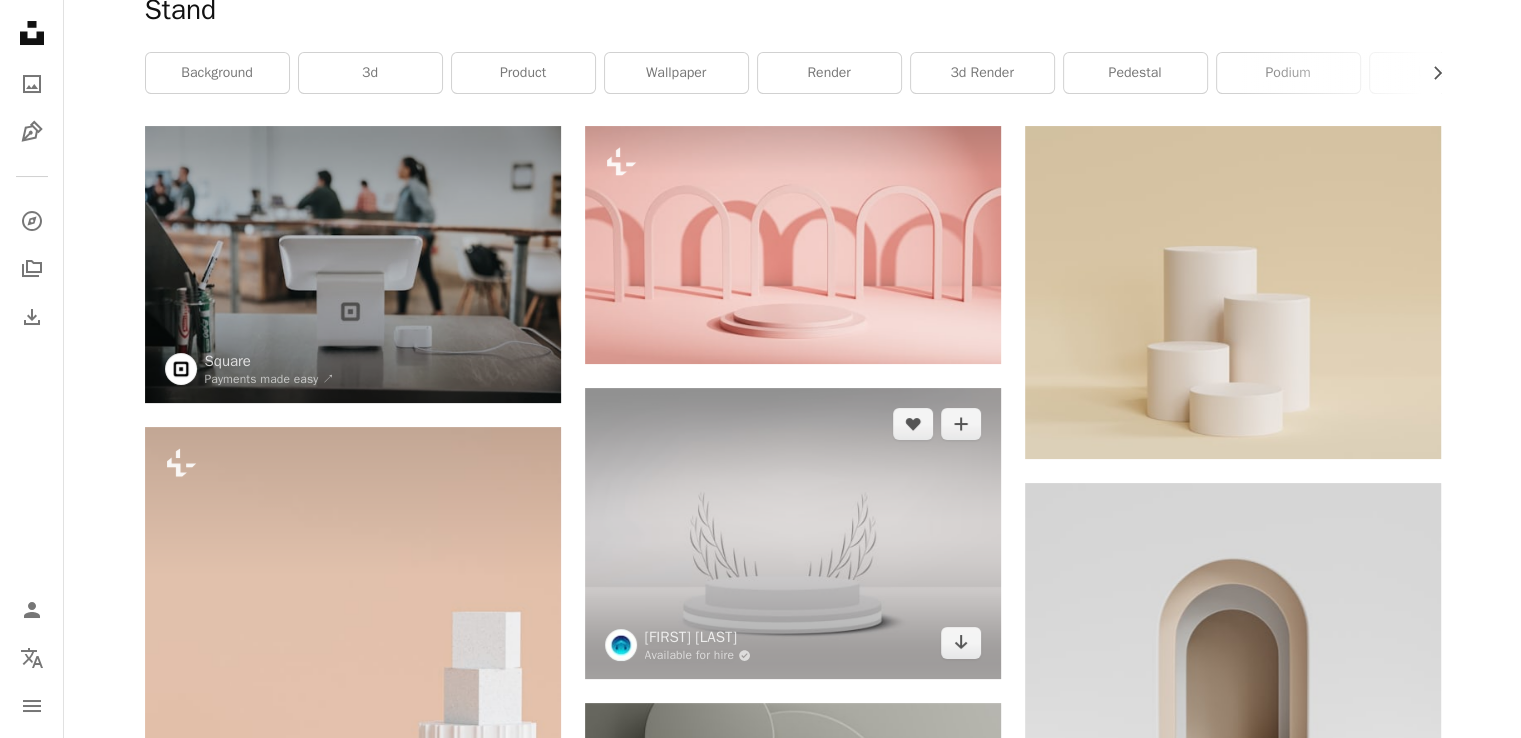 scroll, scrollTop: 100, scrollLeft: 0, axis: vertical 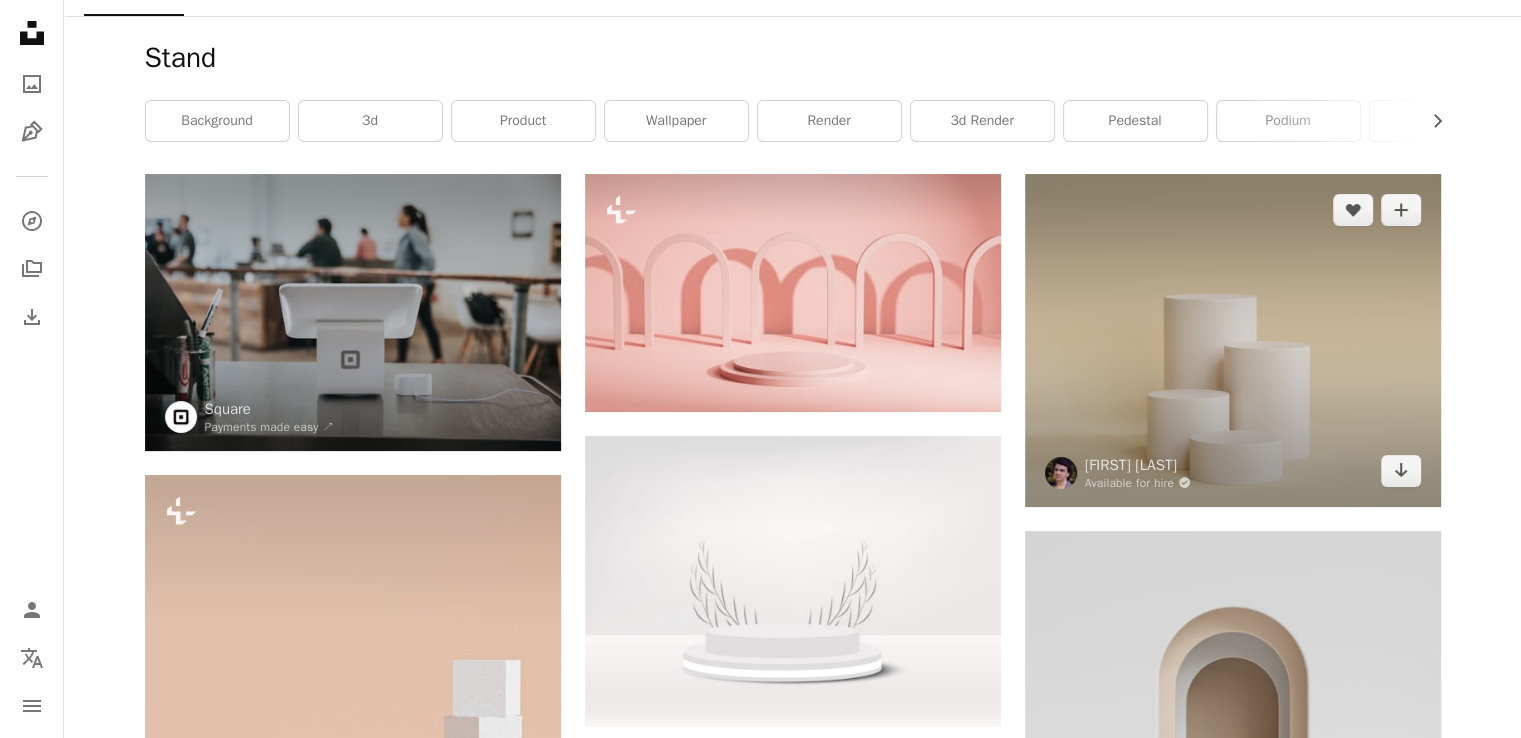click at bounding box center (1233, 340) 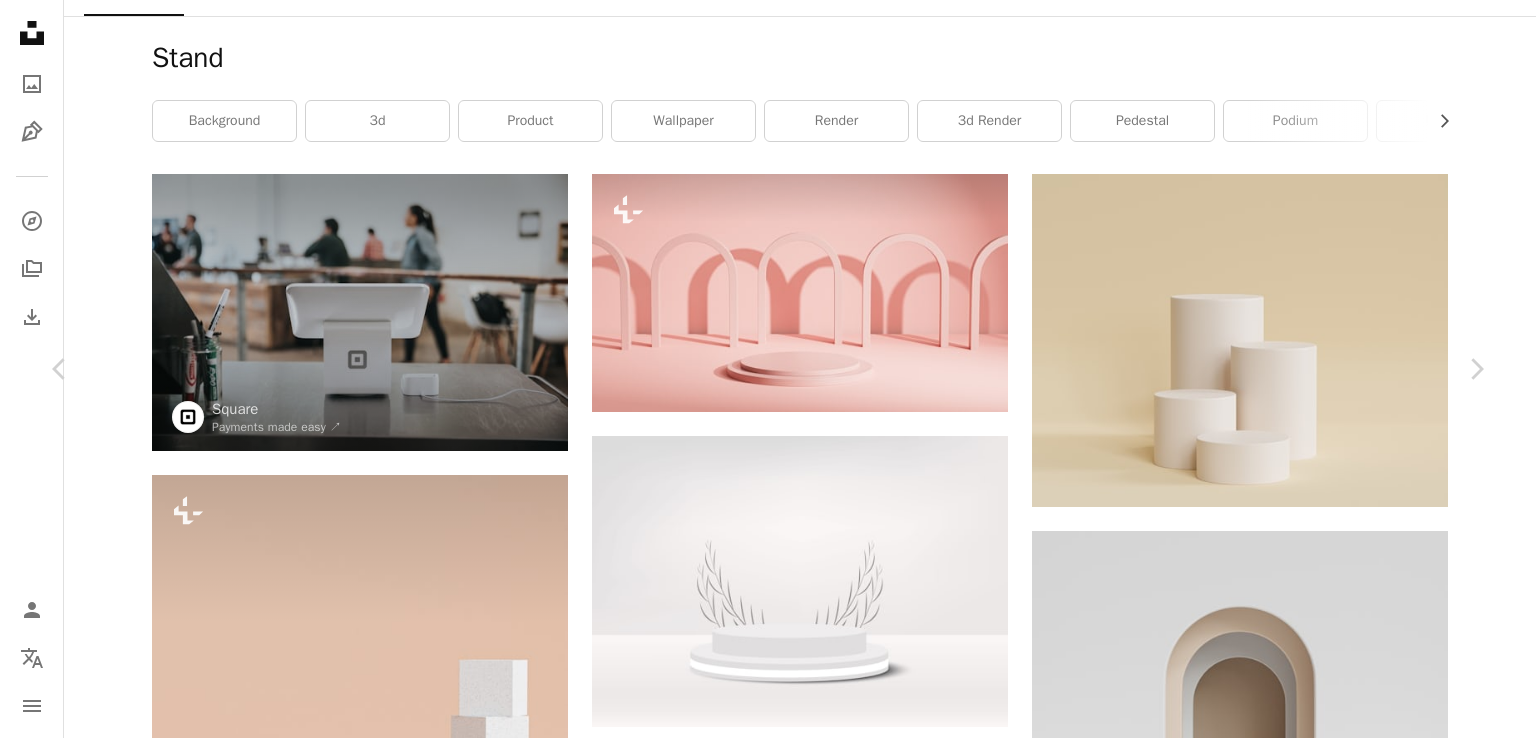 click on "An X shape" at bounding box center [20, 20] 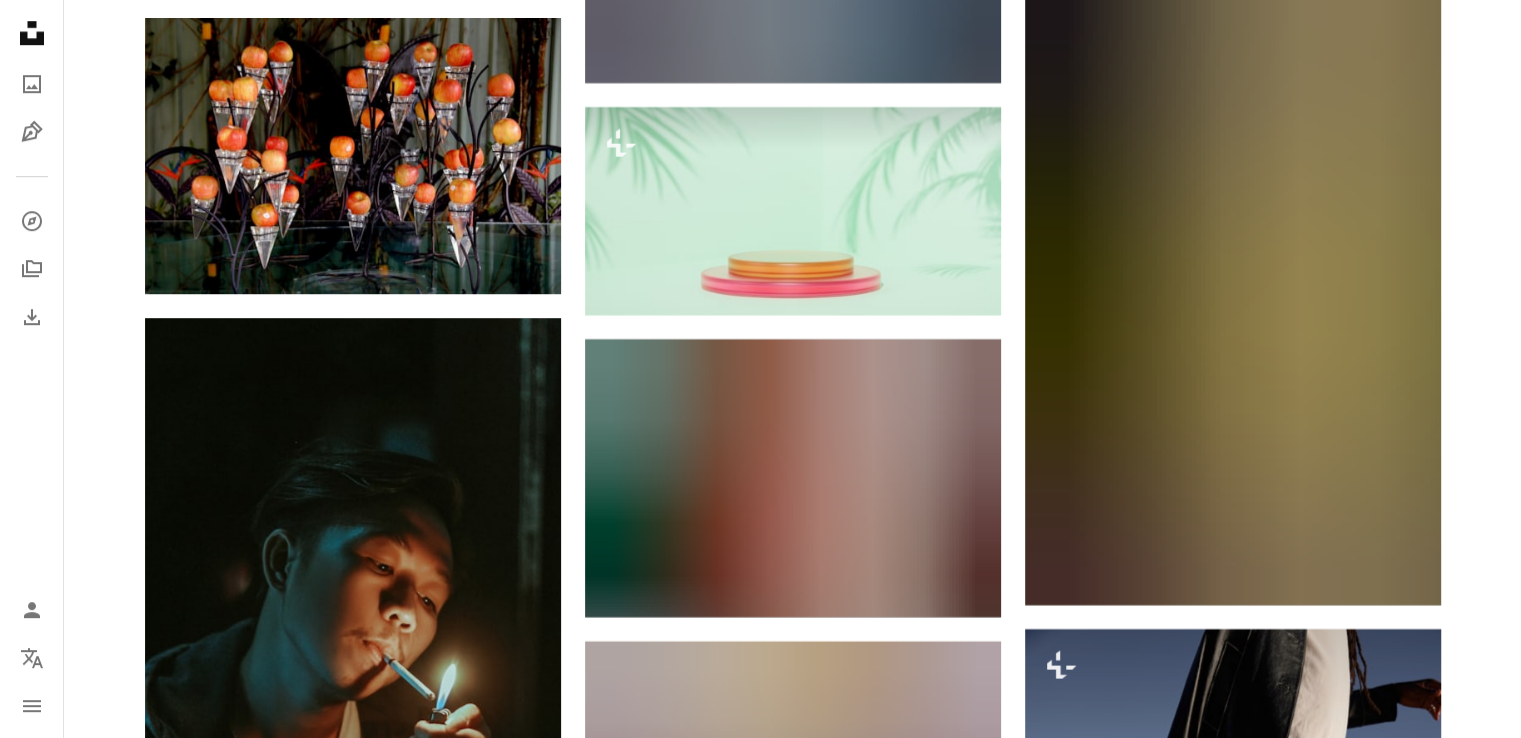 scroll, scrollTop: 16900, scrollLeft: 0, axis: vertical 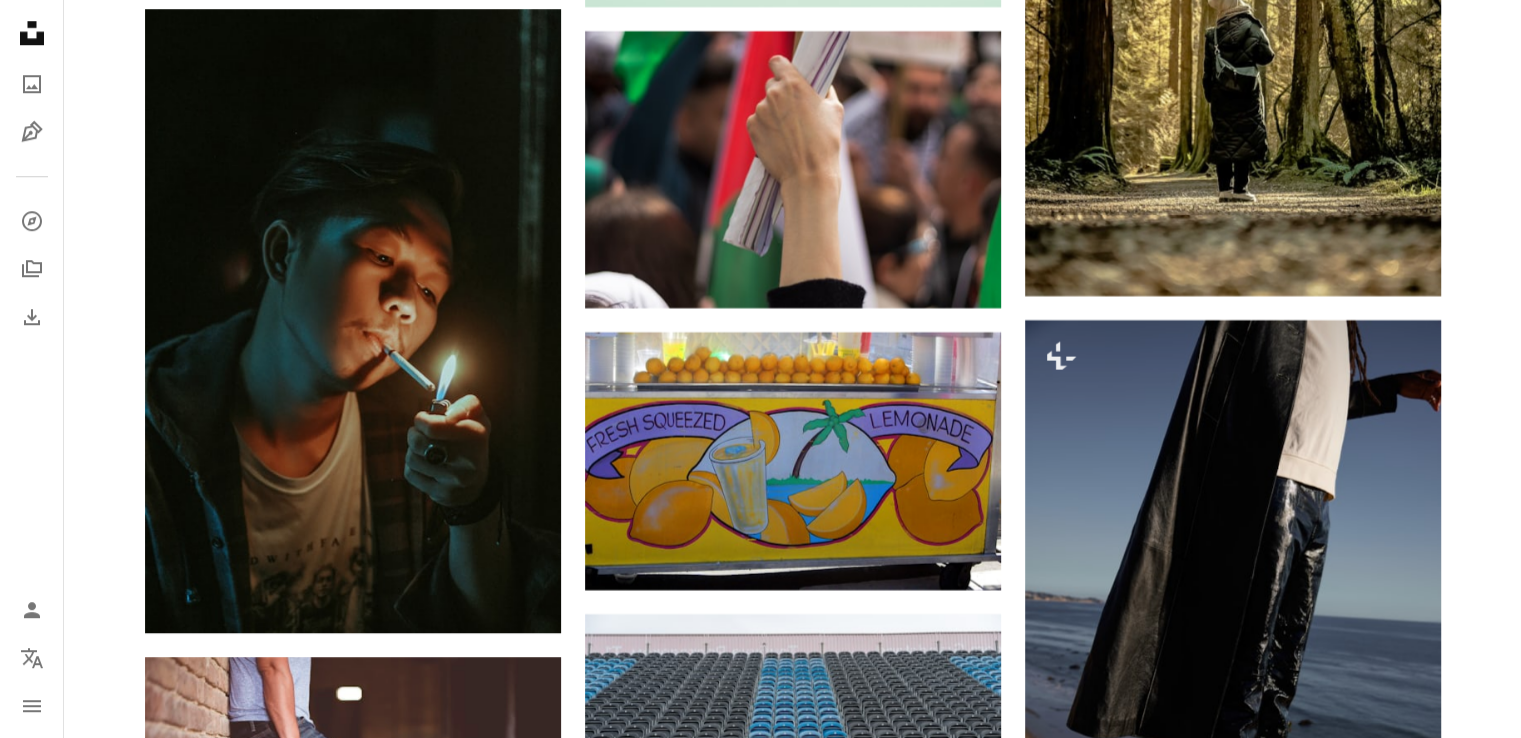 click at bounding box center [32, 33] 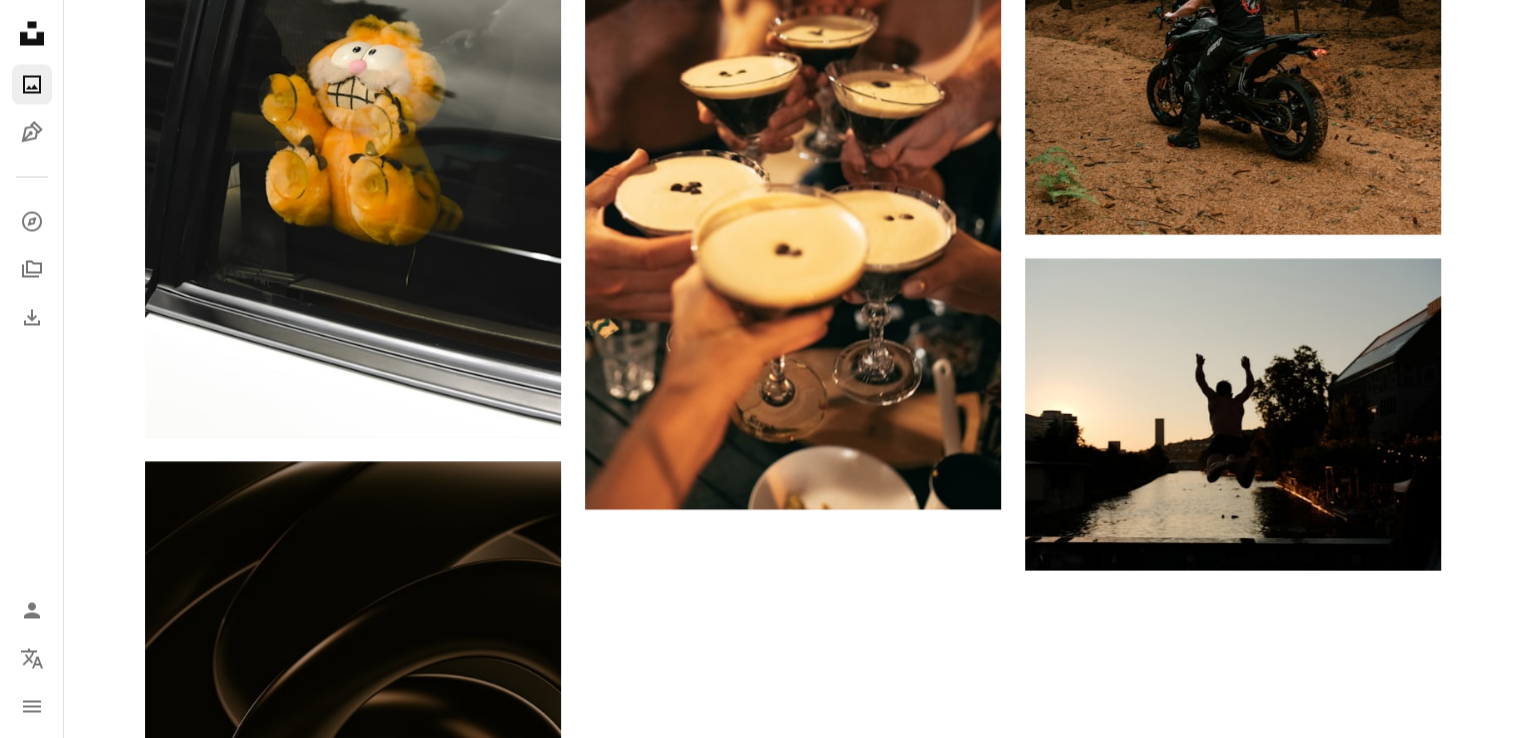 scroll, scrollTop: 0, scrollLeft: 0, axis: both 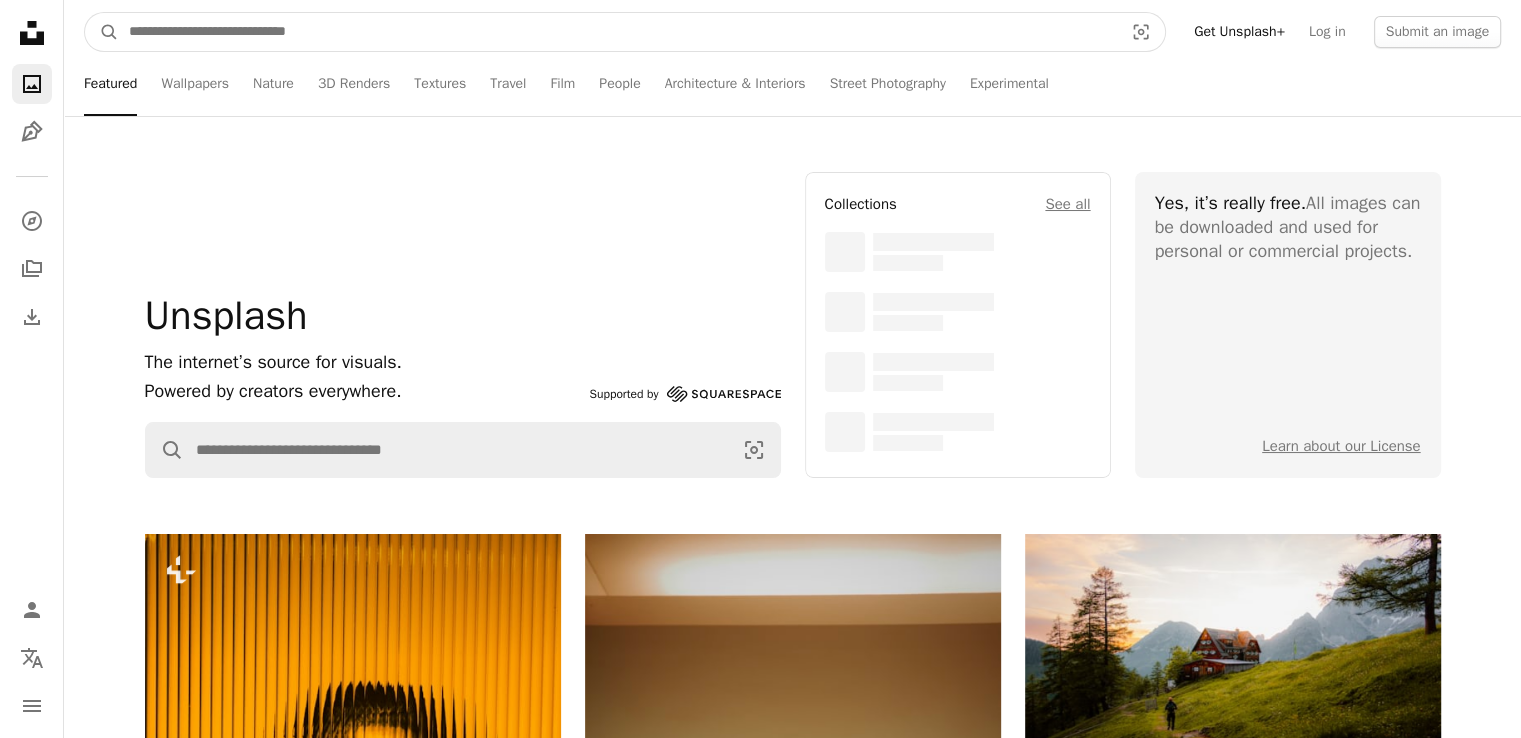 click at bounding box center (618, 32) 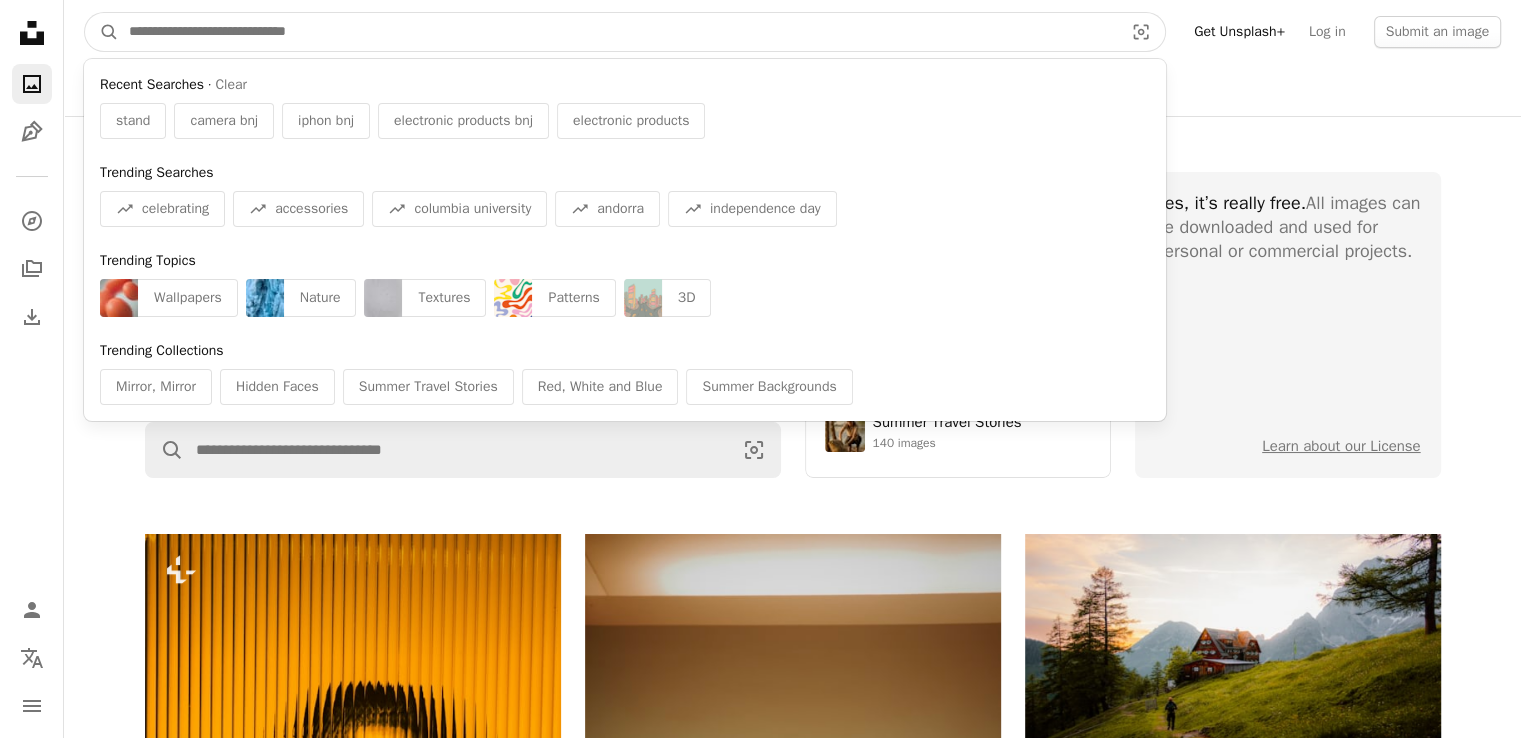 paste on "**********" 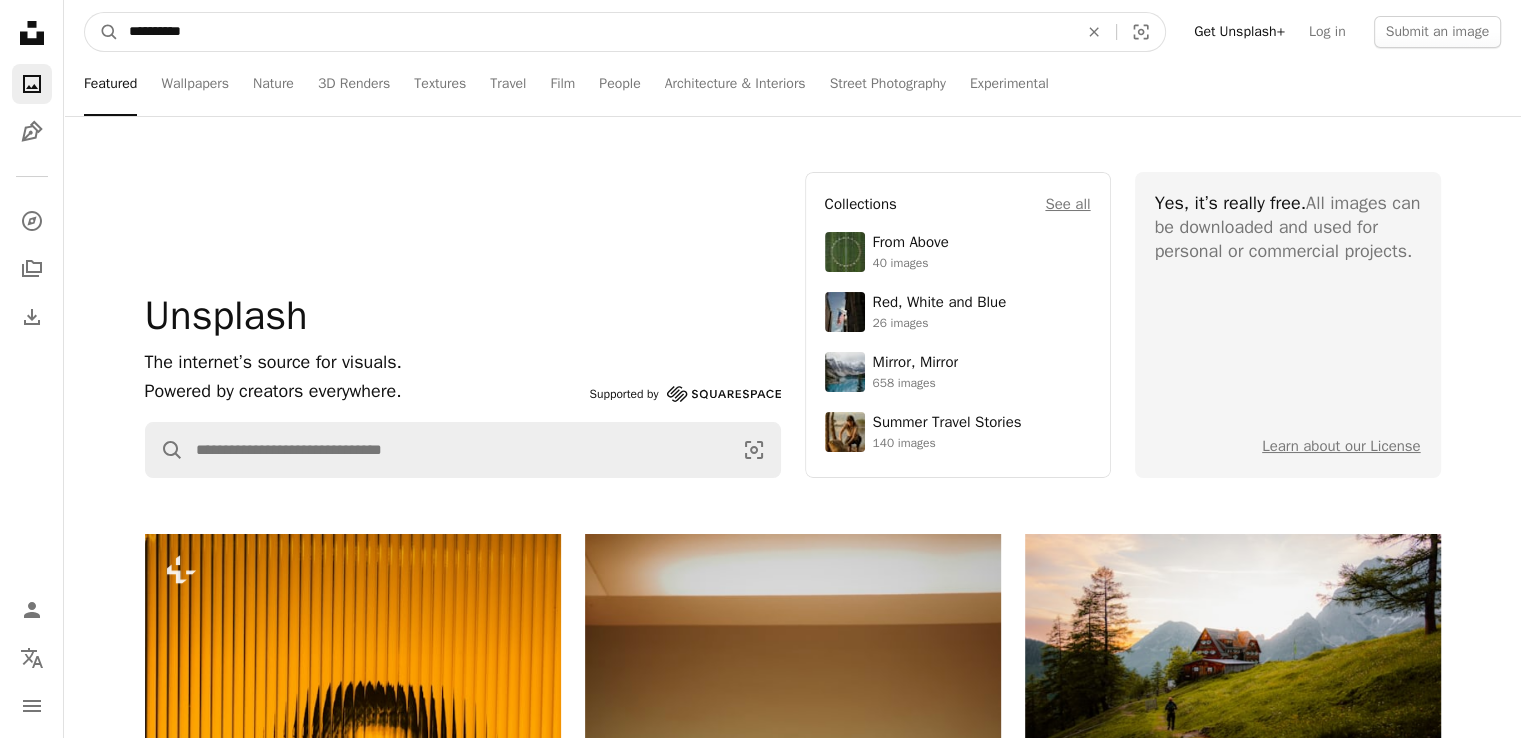 click on "A magnifying glass" at bounding box center (102, 32) 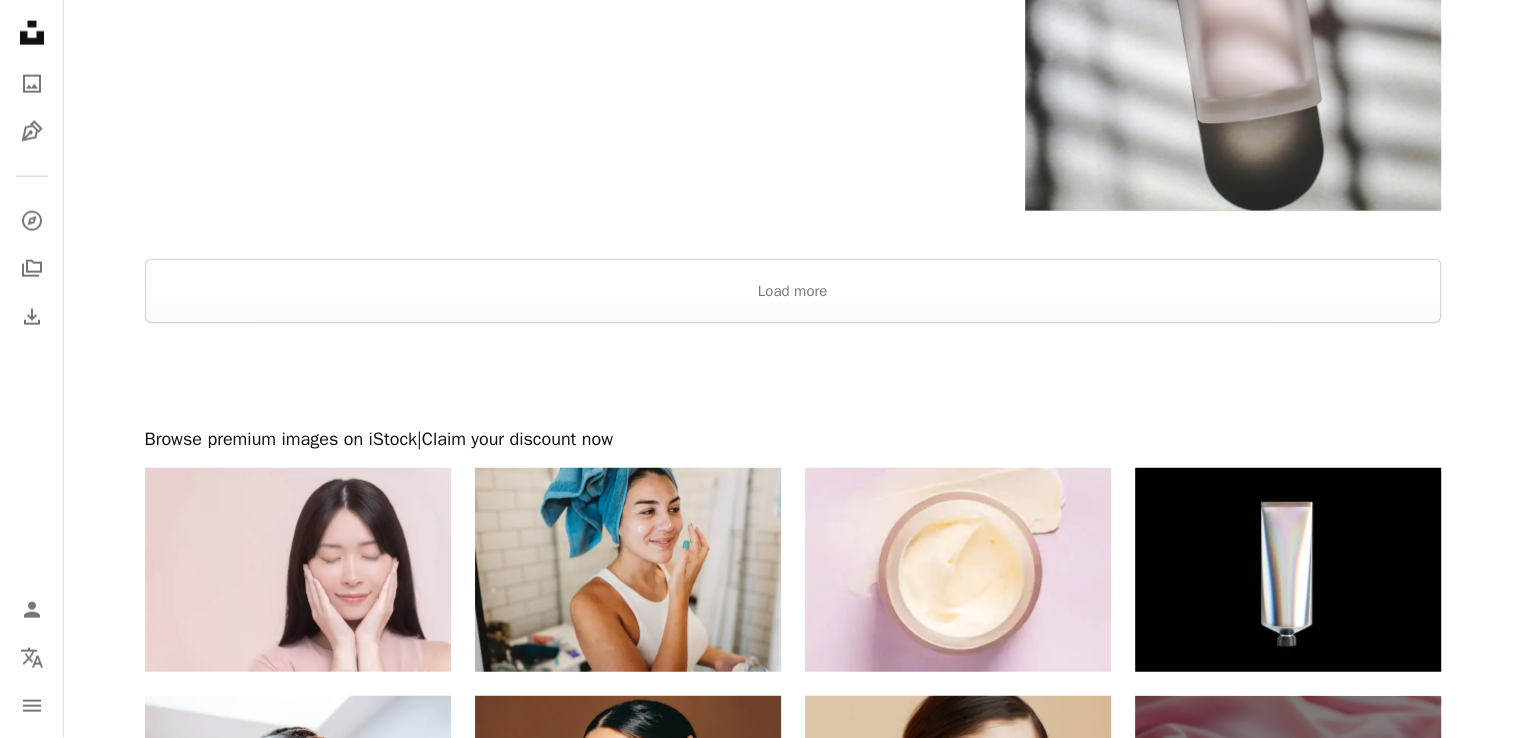 scroll, scrollTop: 4836, scrollLeft: 0, axis: vertical 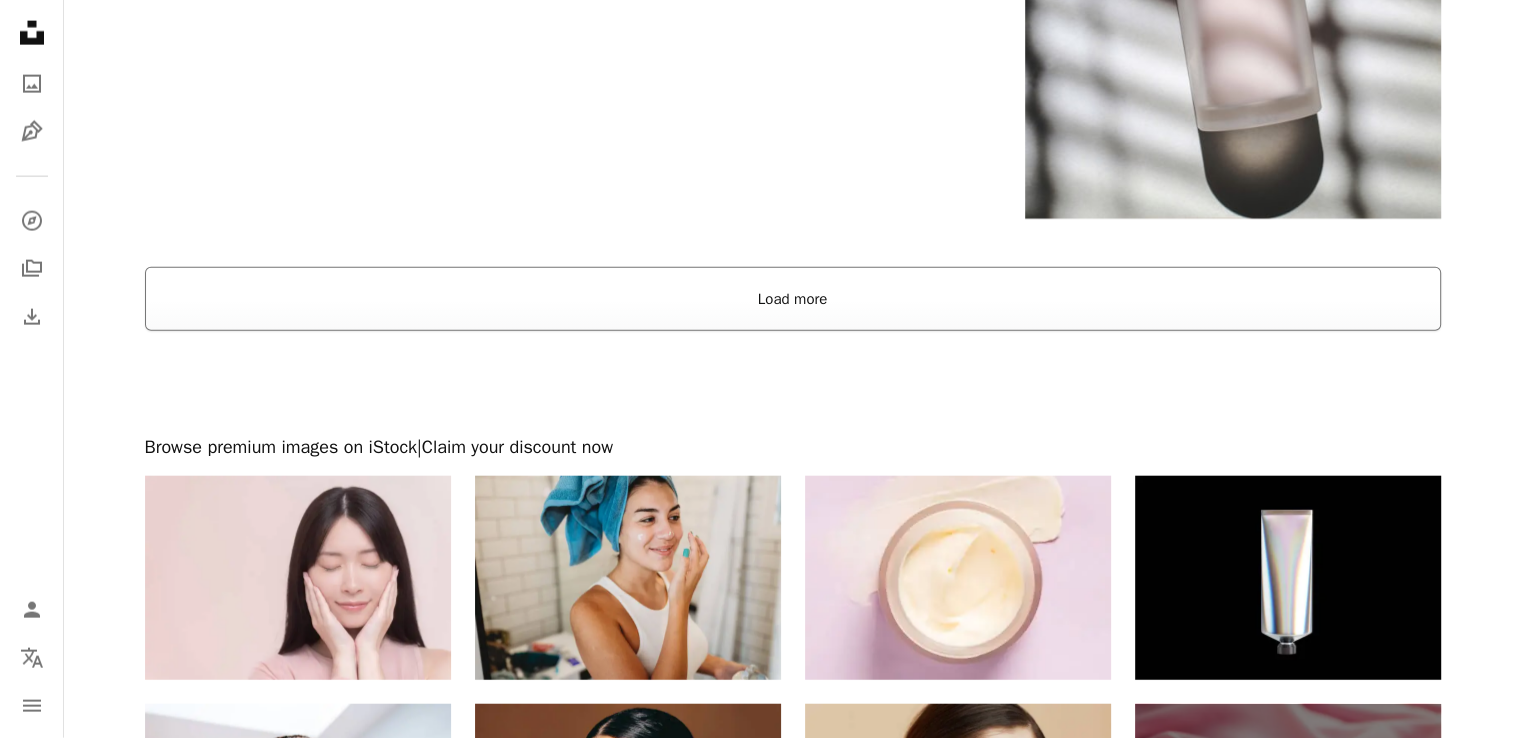 click on "Load more" at bounding box center (793, 299) 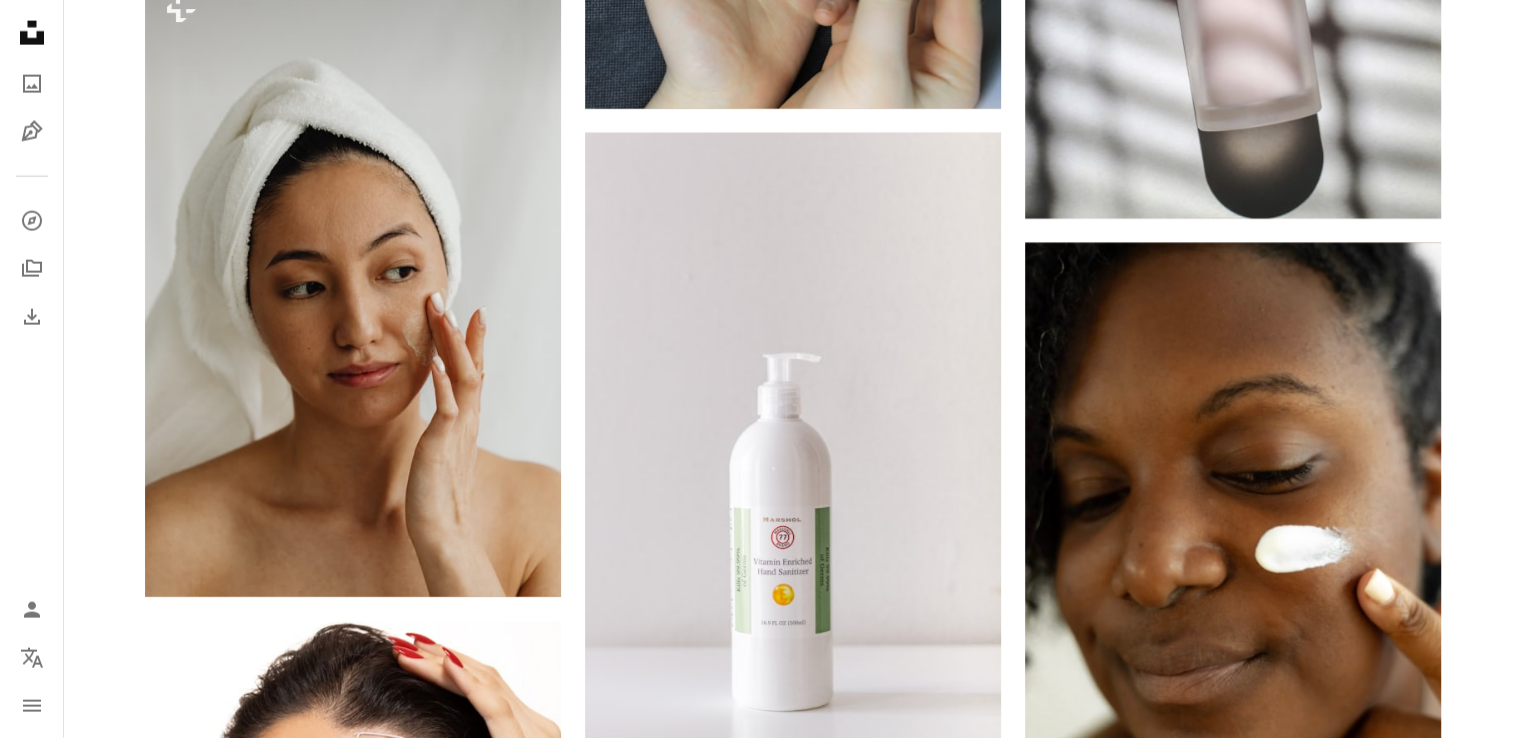 click on "Unsplash logo Unsplash Home" at bounding box center [32, 33] 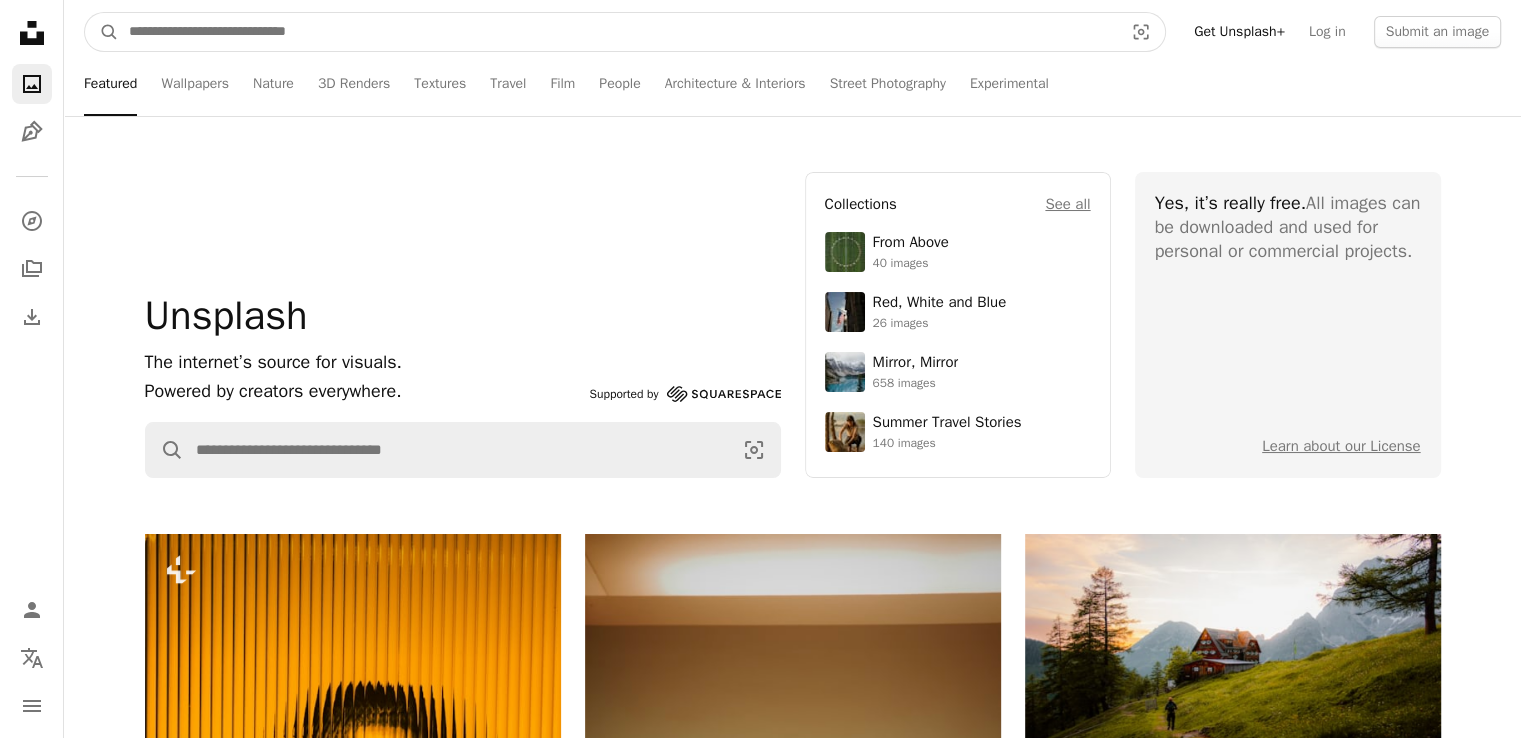 click at bounding box center (618, 32) 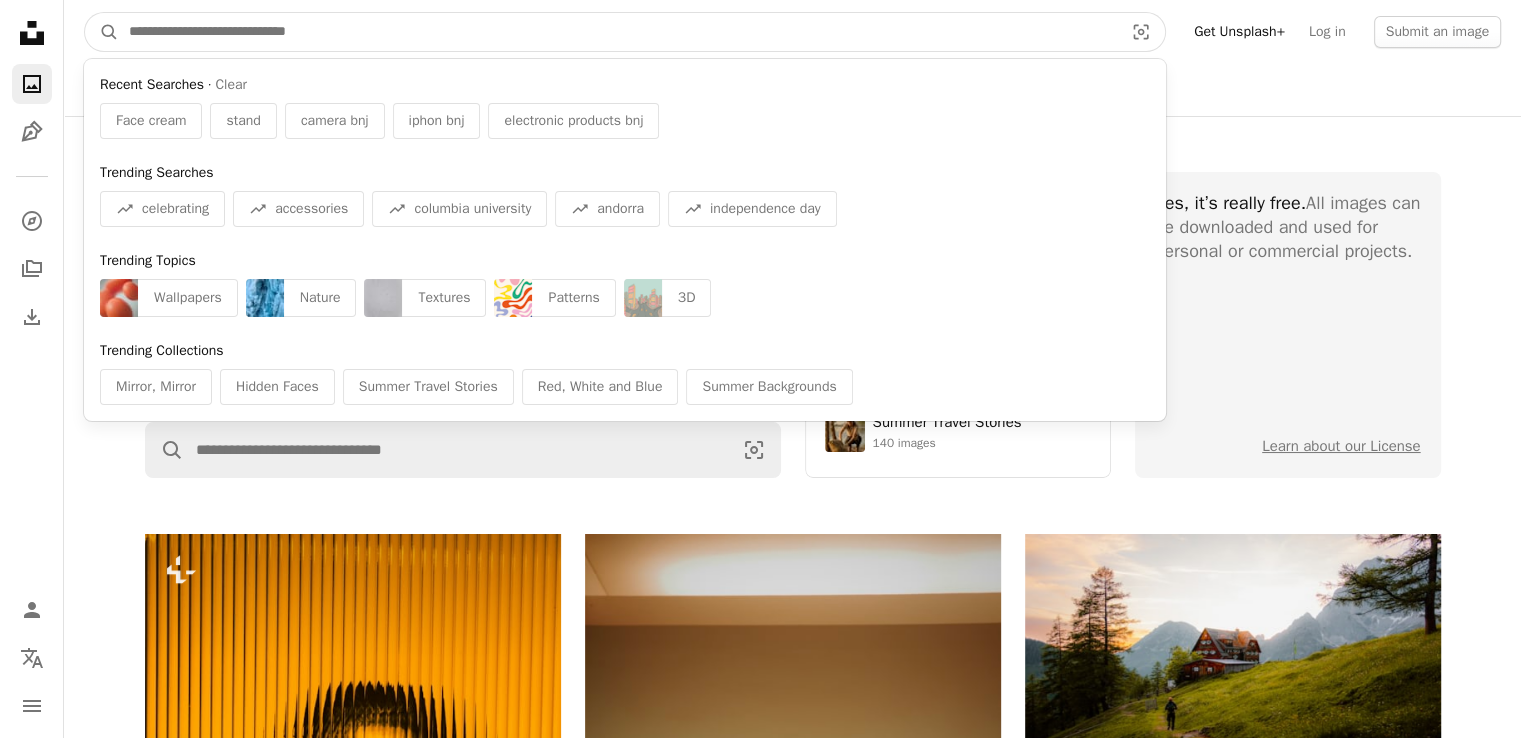 paste on "**********" 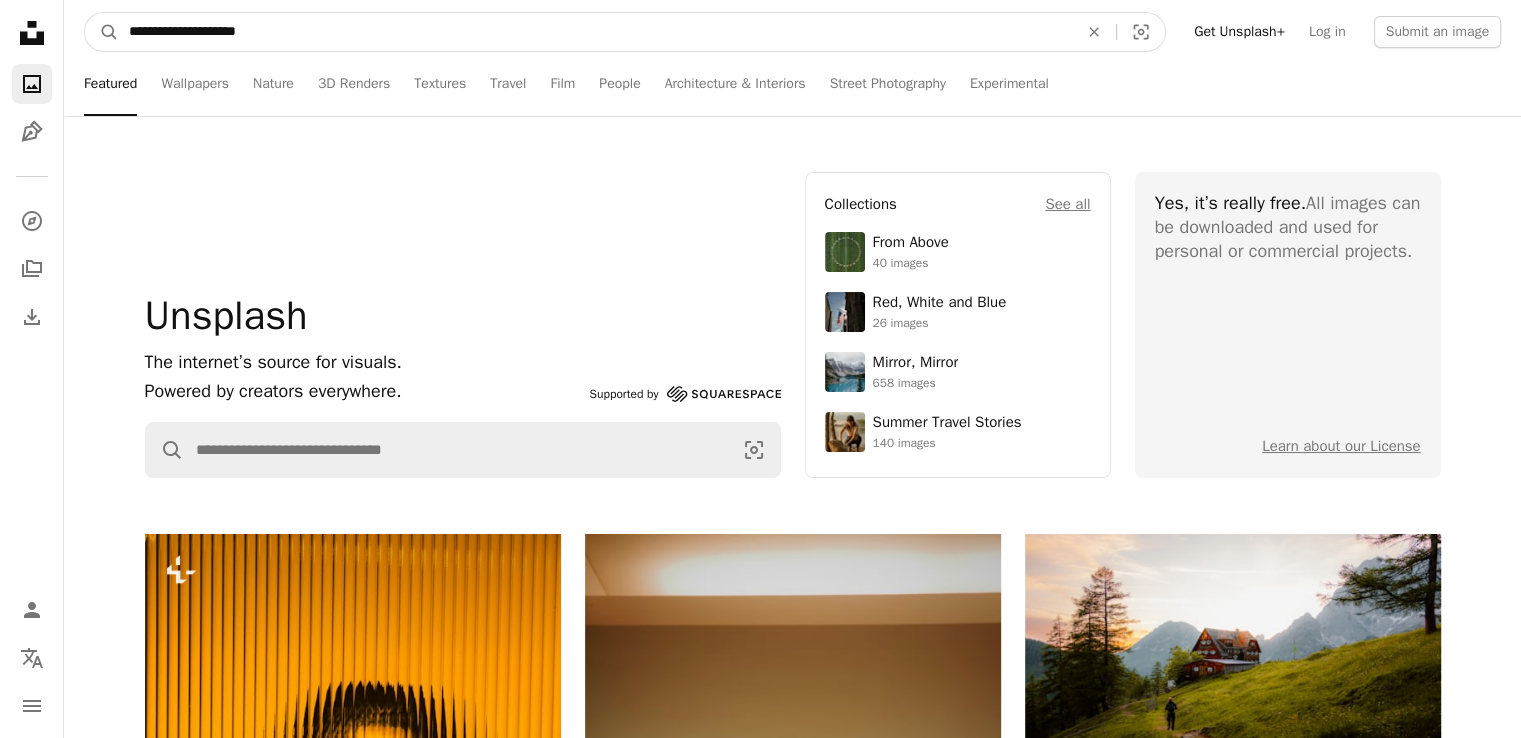 type on "**********" 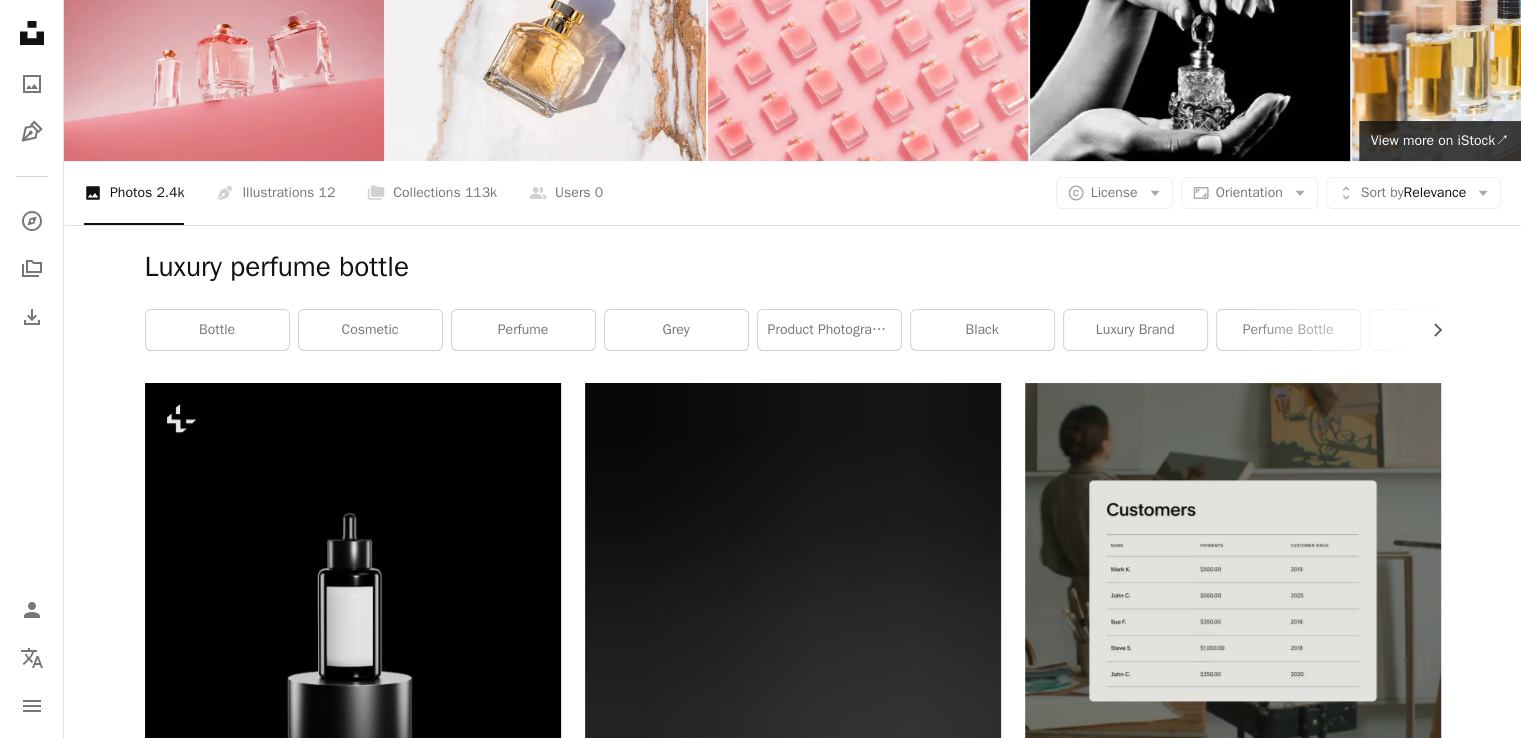 scroll, scrollTop: 0, scrollLeft: 0, axis: both 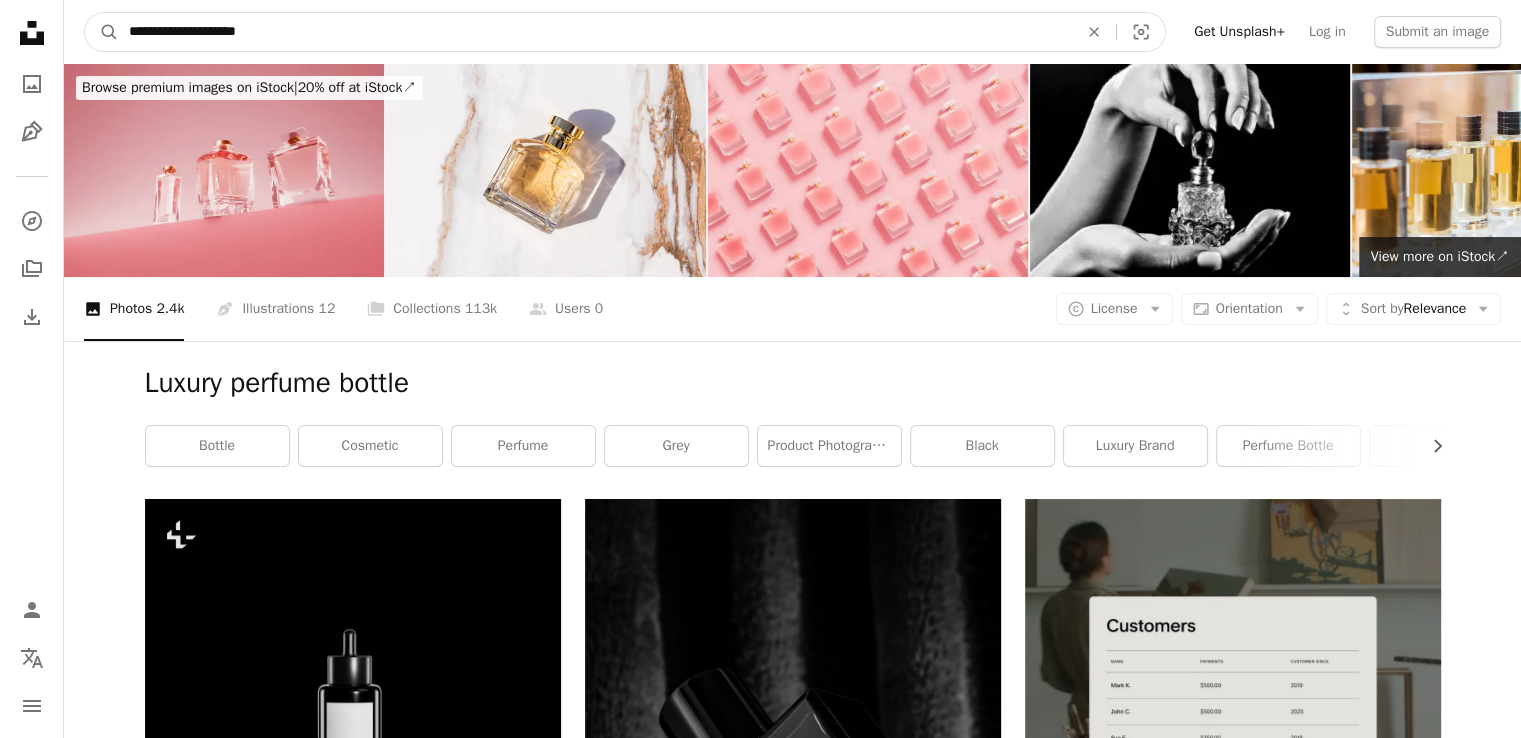 click on "**********" at bounding box center [595, 32] 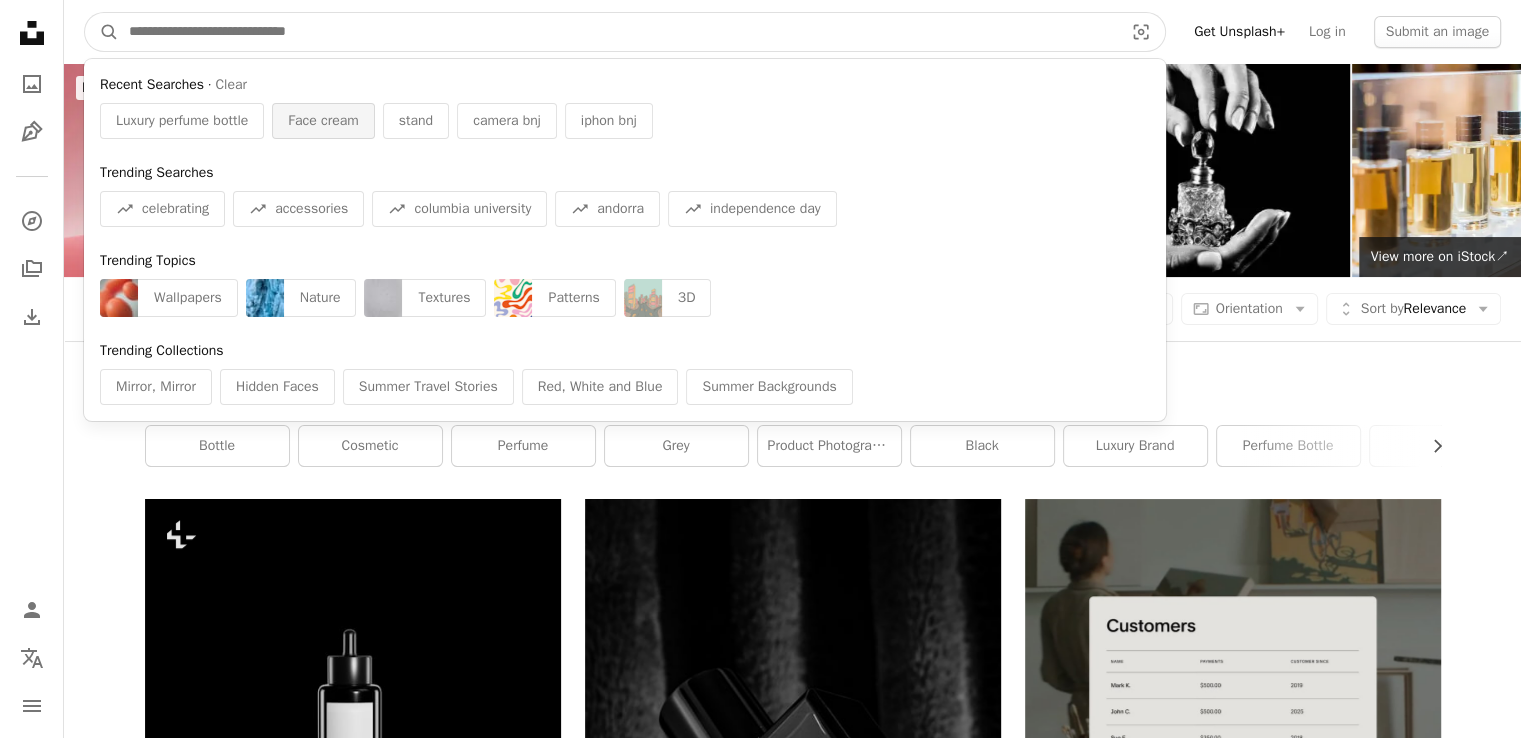 type 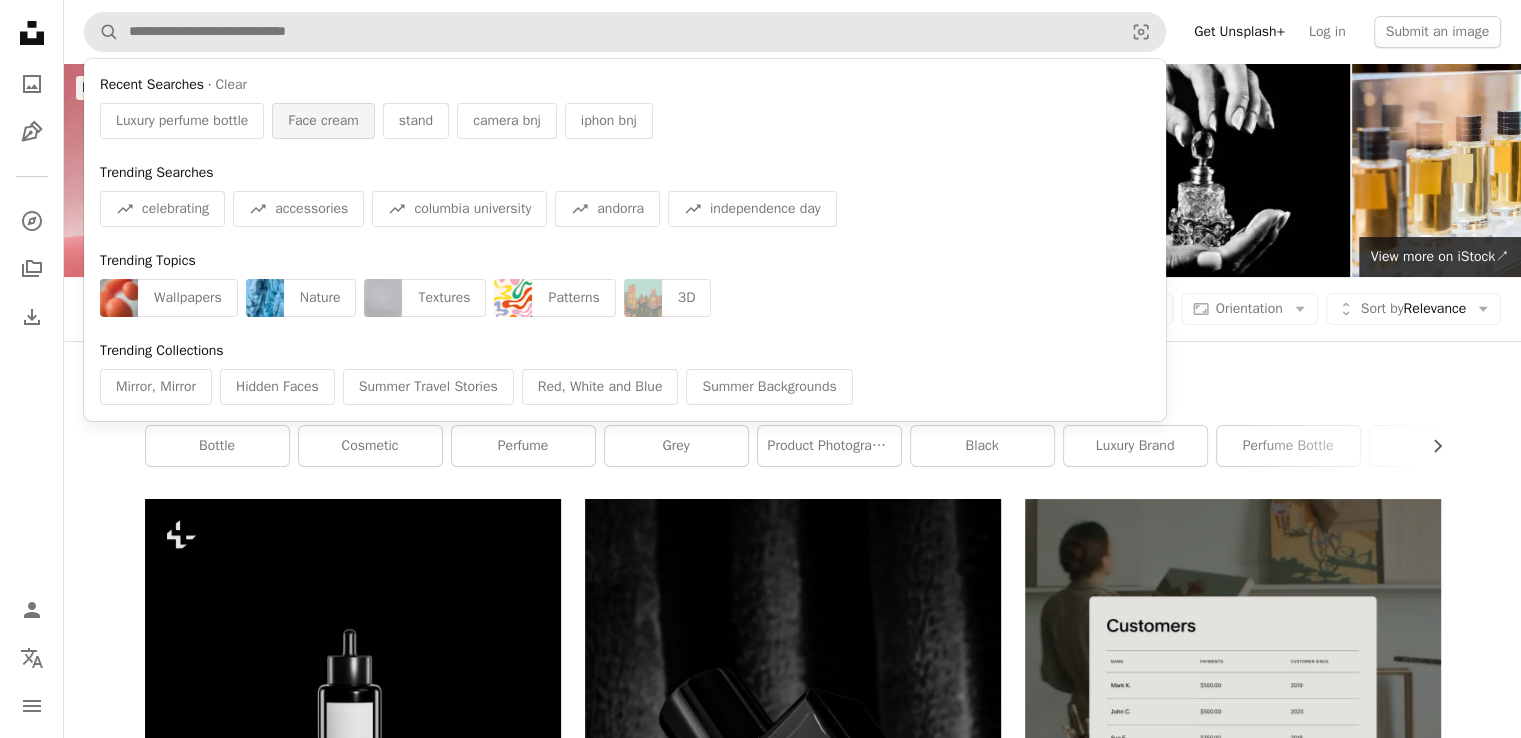 click on "Face cream" at bounding box center [323, 121] 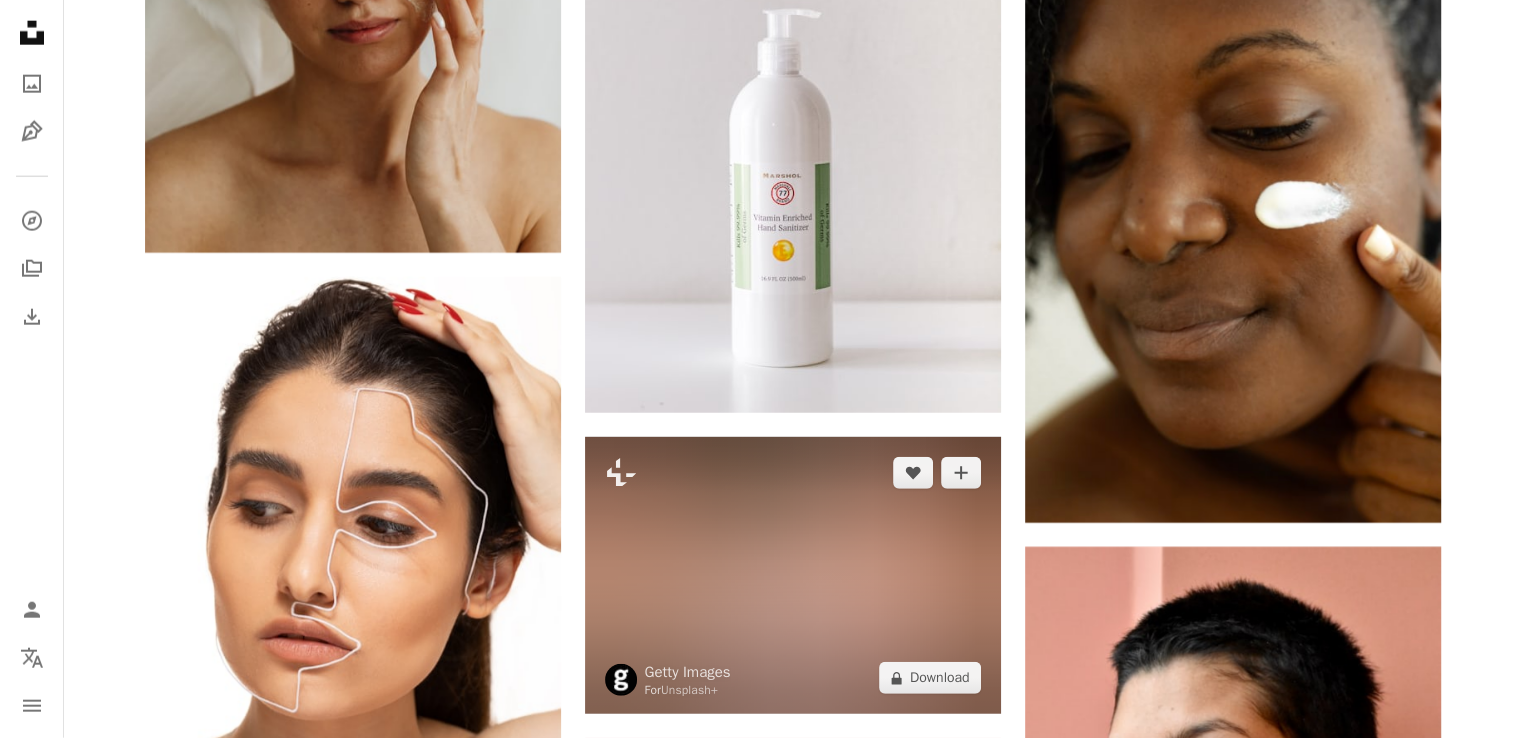 scroll, scrollTop: 5200, scrollLeft: 0, axis: vertical 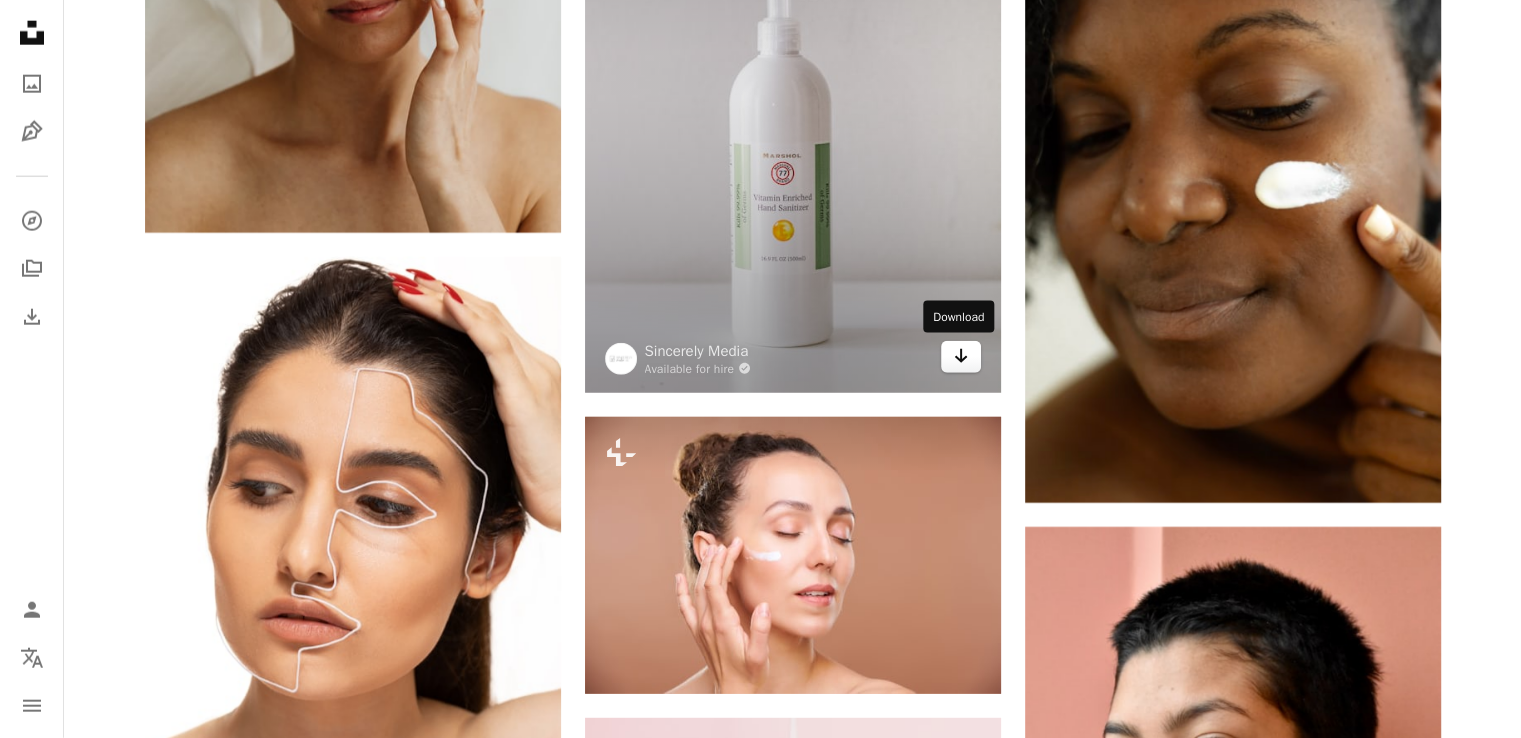 click on "Arrow pointing down" at bounding box center (961, 356) 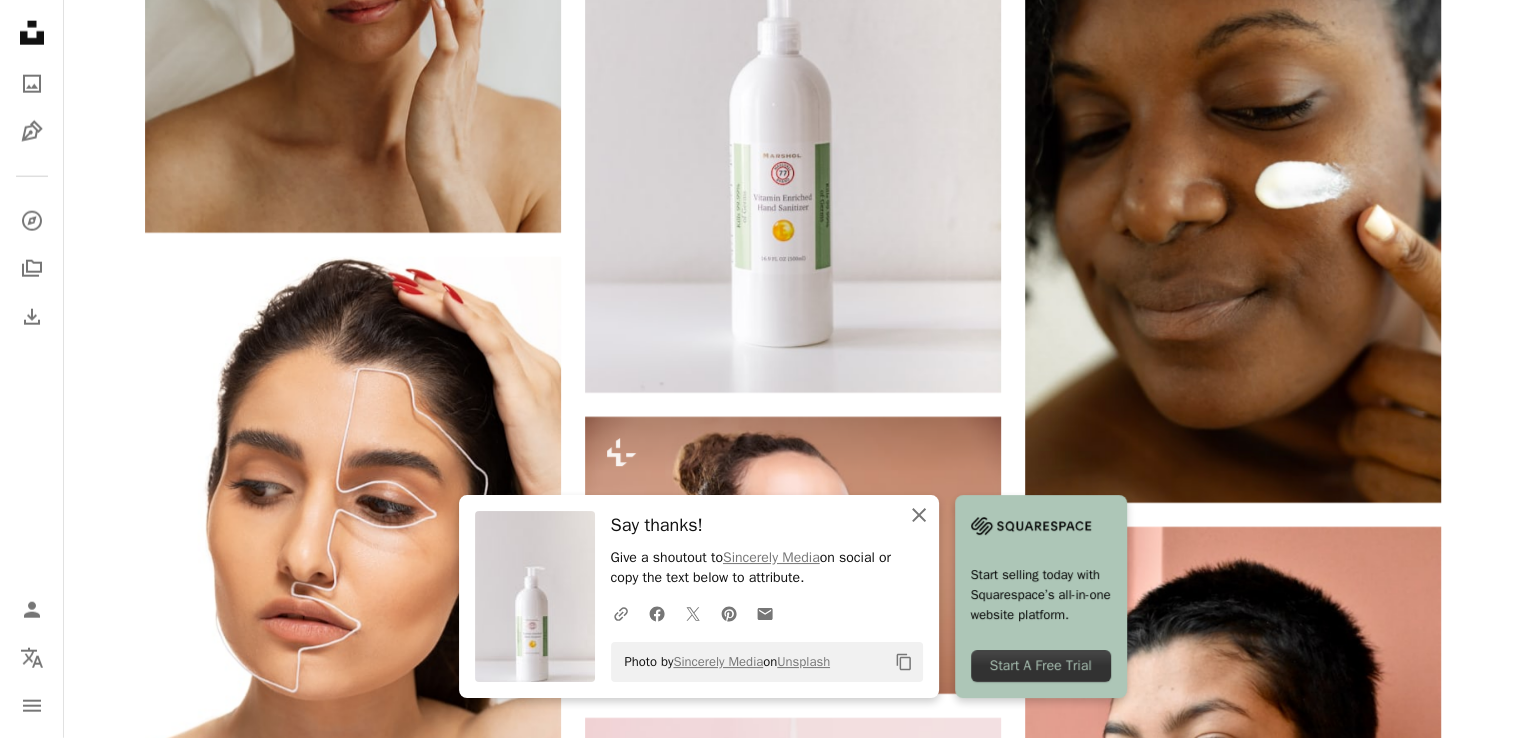click at bounding box center [919, 515] 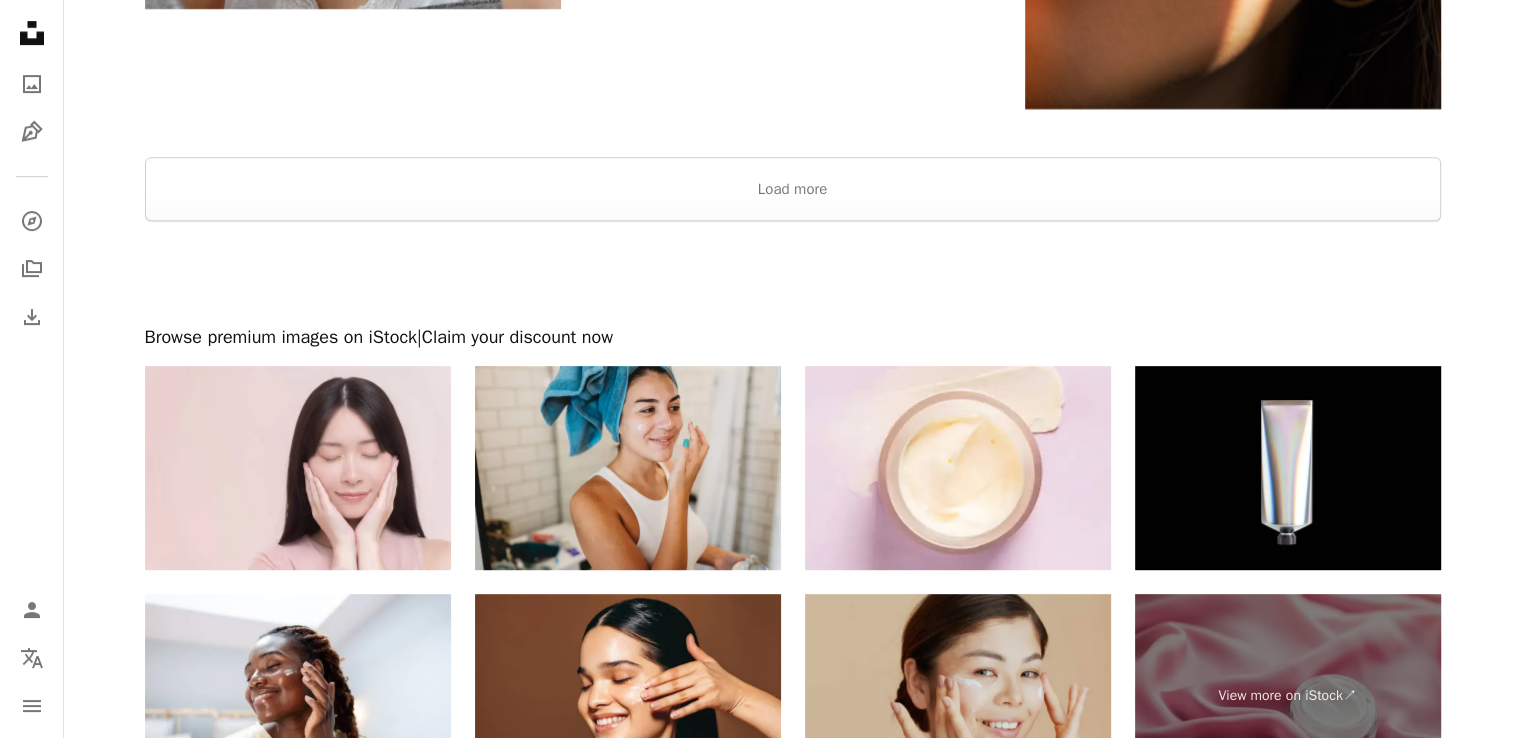 scroll, scrollTop: 8408, scrollLeft: 0, axis: vertical 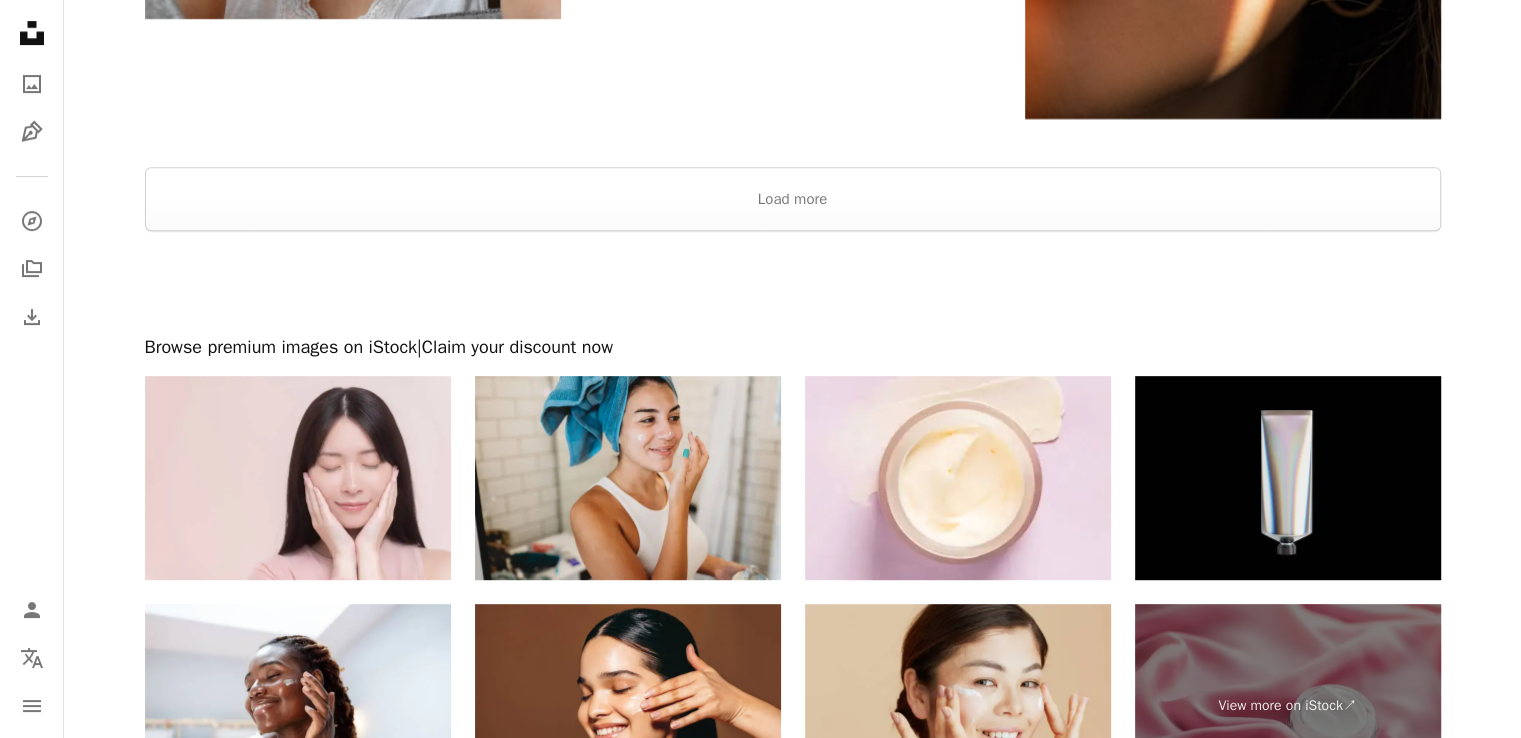 click at bounding box center (1288, 478) 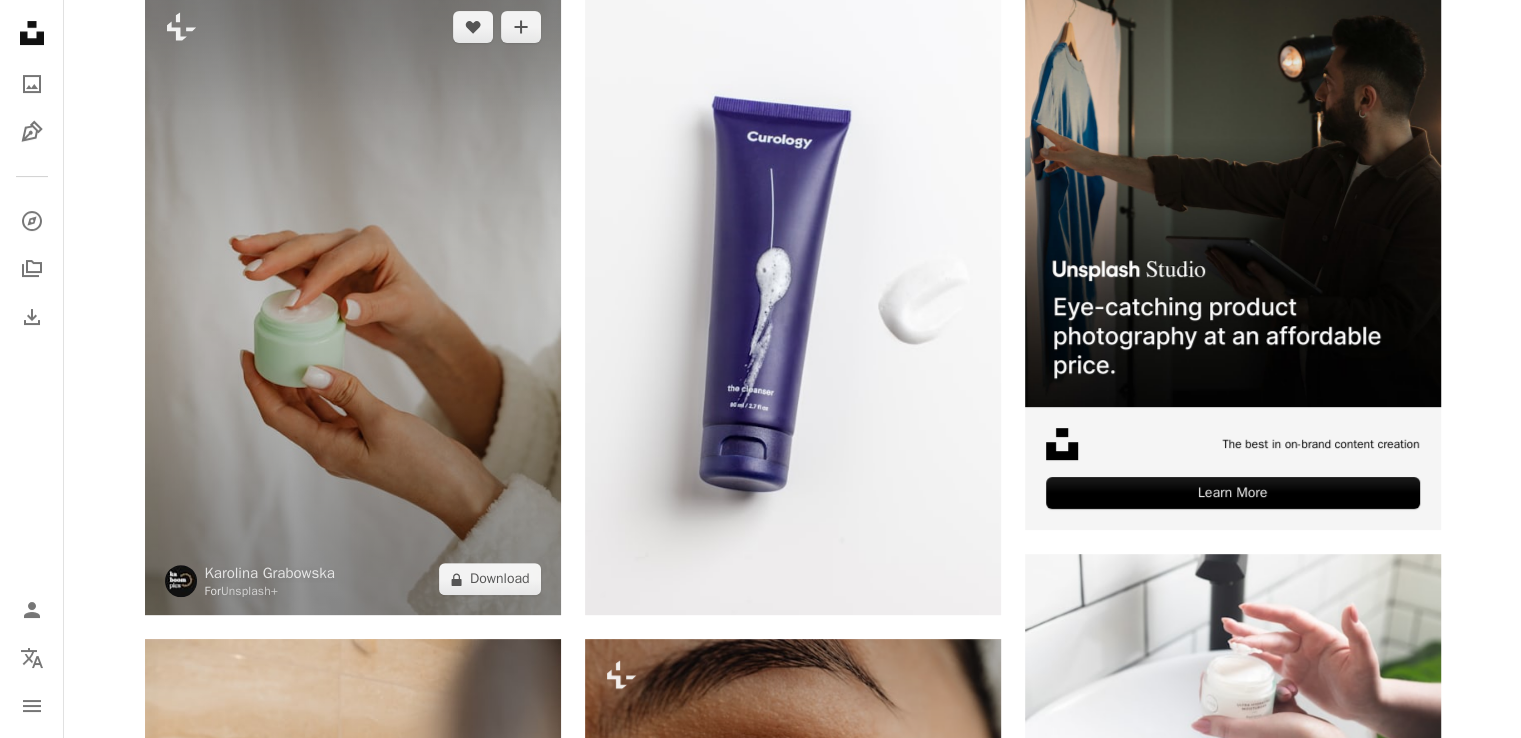 scroll, scrollTop: 0, scrollLeft: 0, axis: both 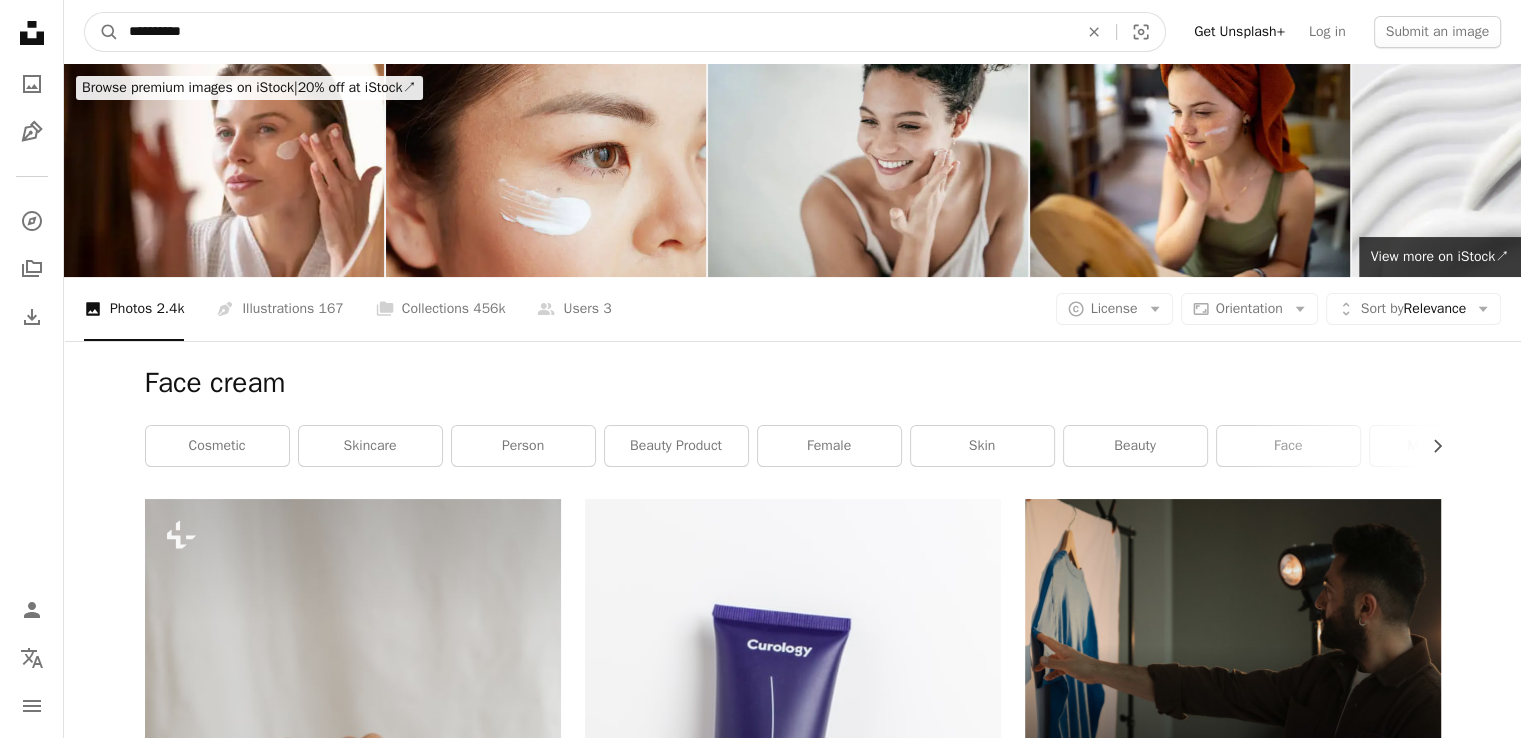 click on "**********" at bounding box center (595, 32) 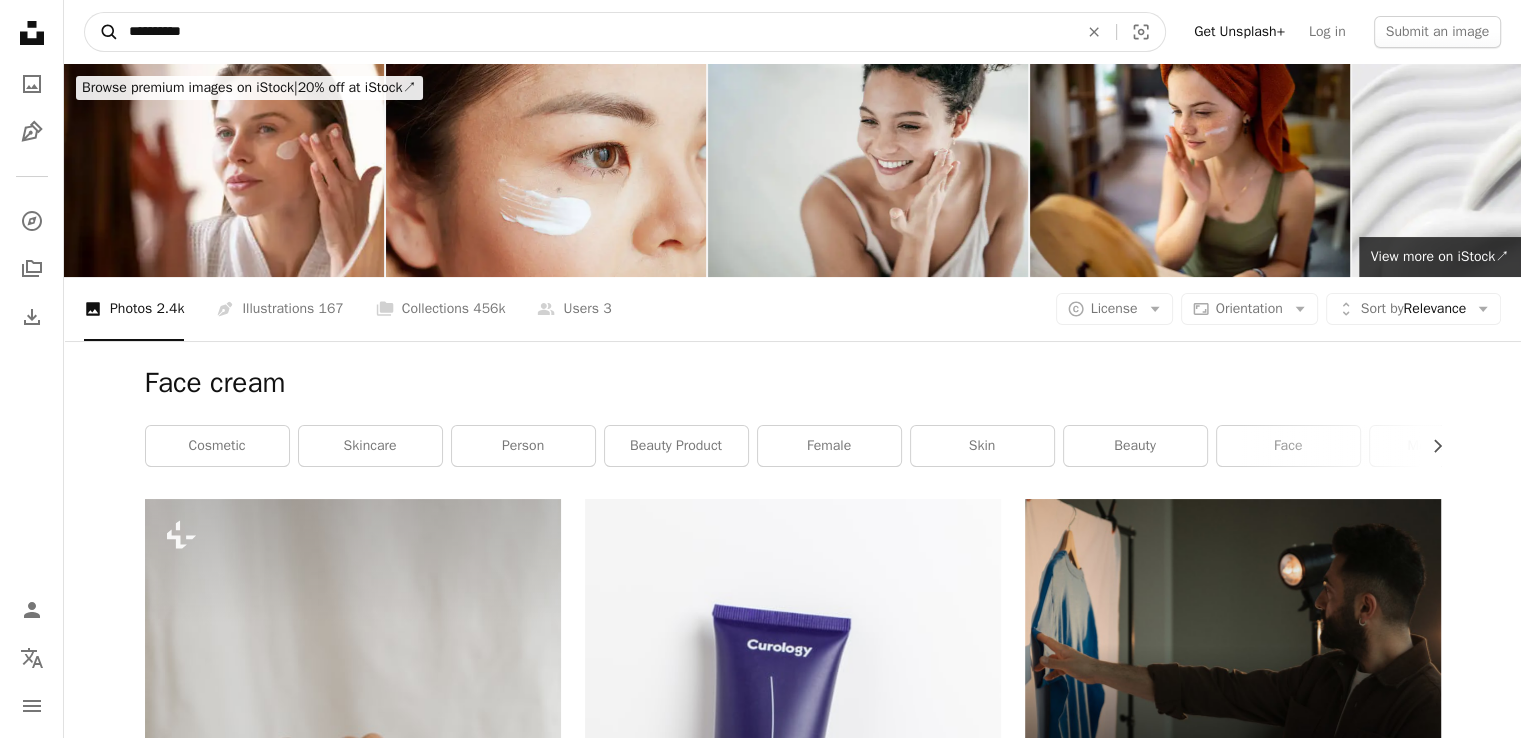 drag, startPoint x: 207, startPoint y: 32, endPoint x: 112, endPoint y: 36, distance: 95.084175 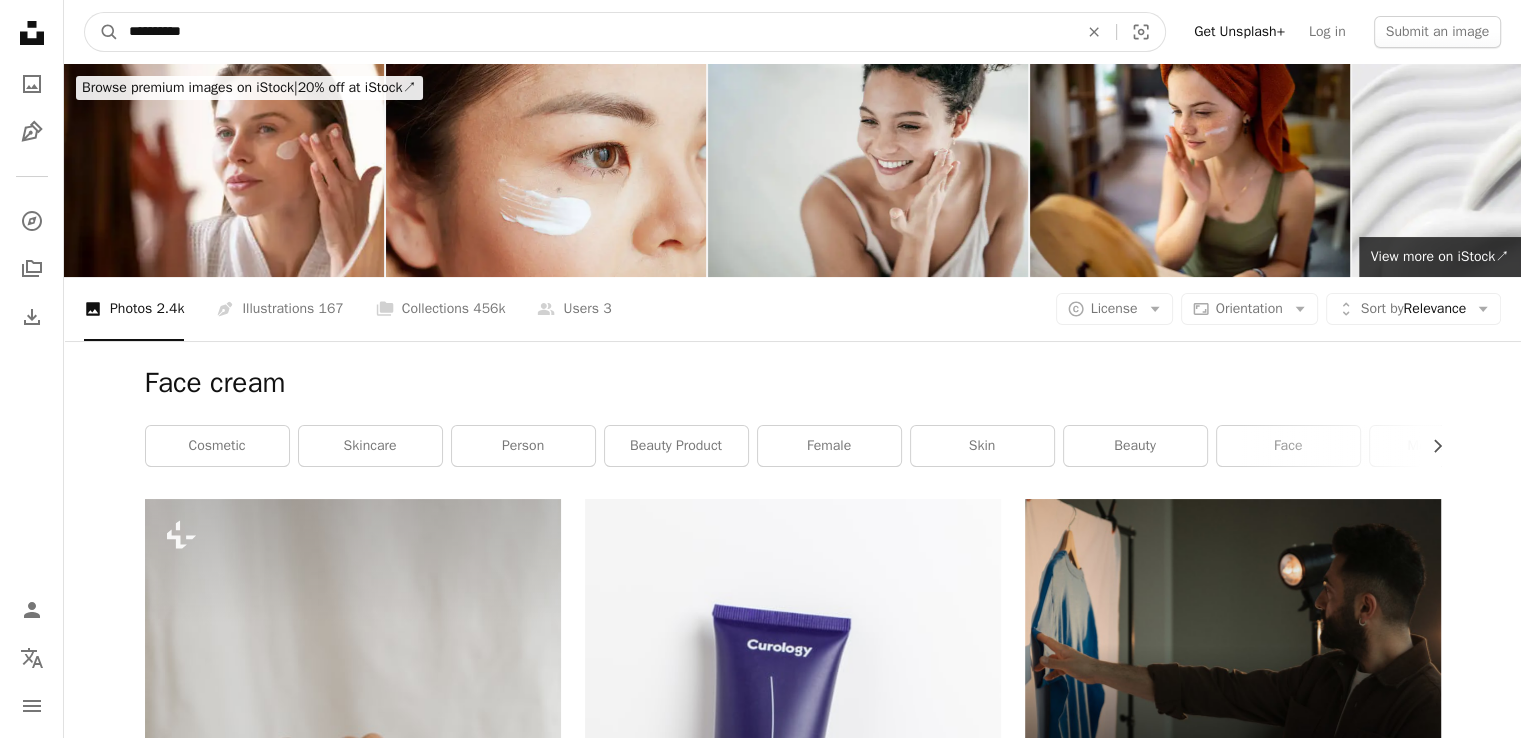 click on "**********" at bounding box center [595, 32] 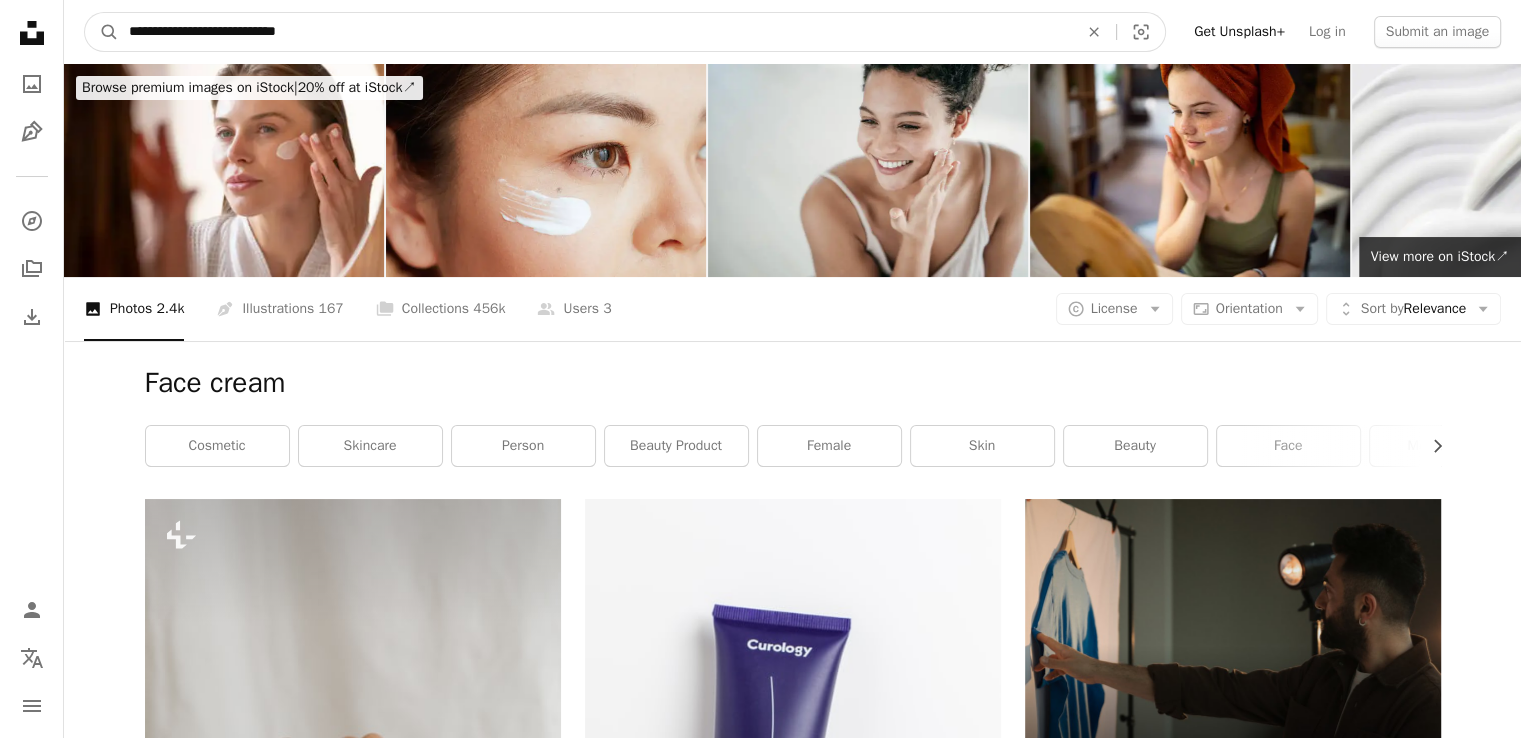 click on "**********" at bounding box center [595, 32] 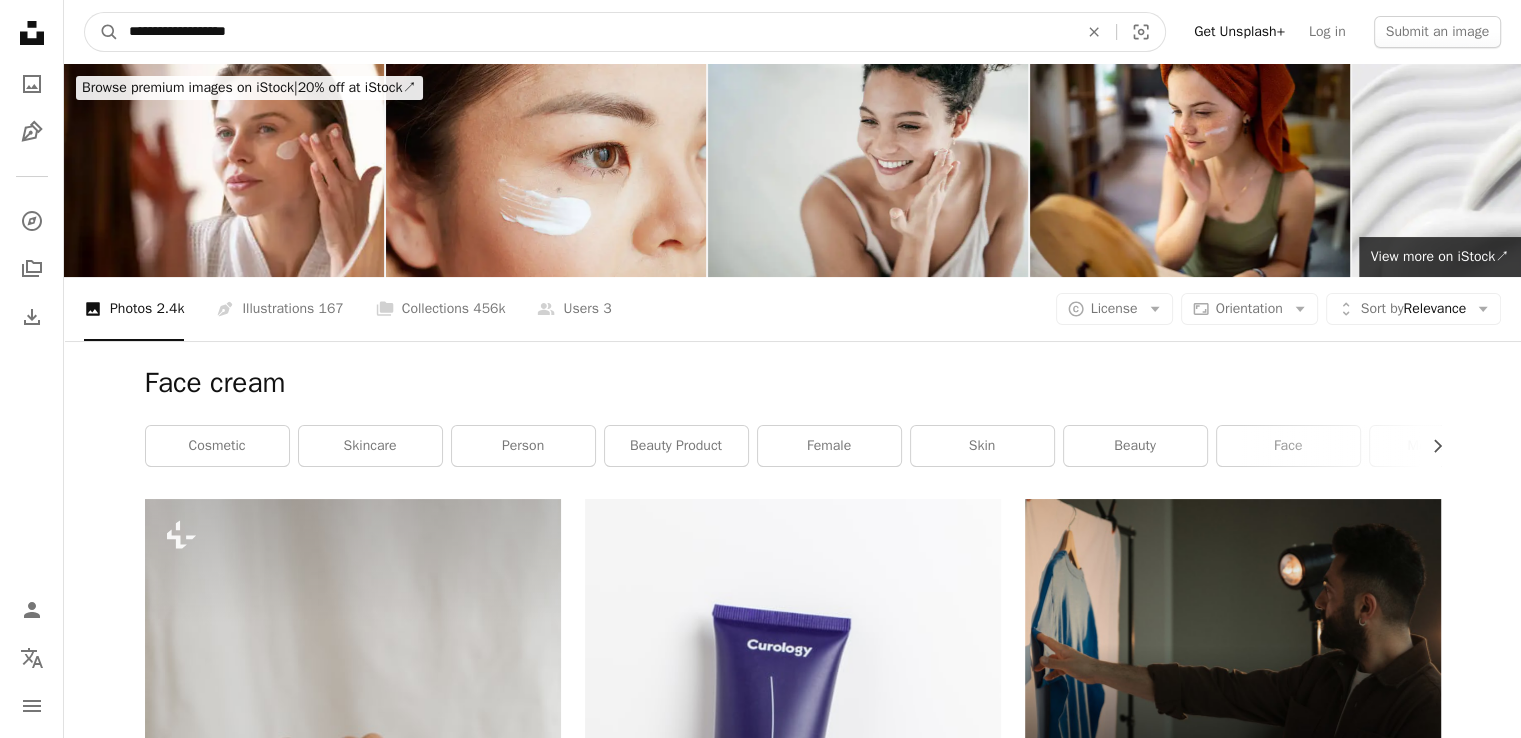 click on "A magnifying glass" at bounding box center (102, 32) 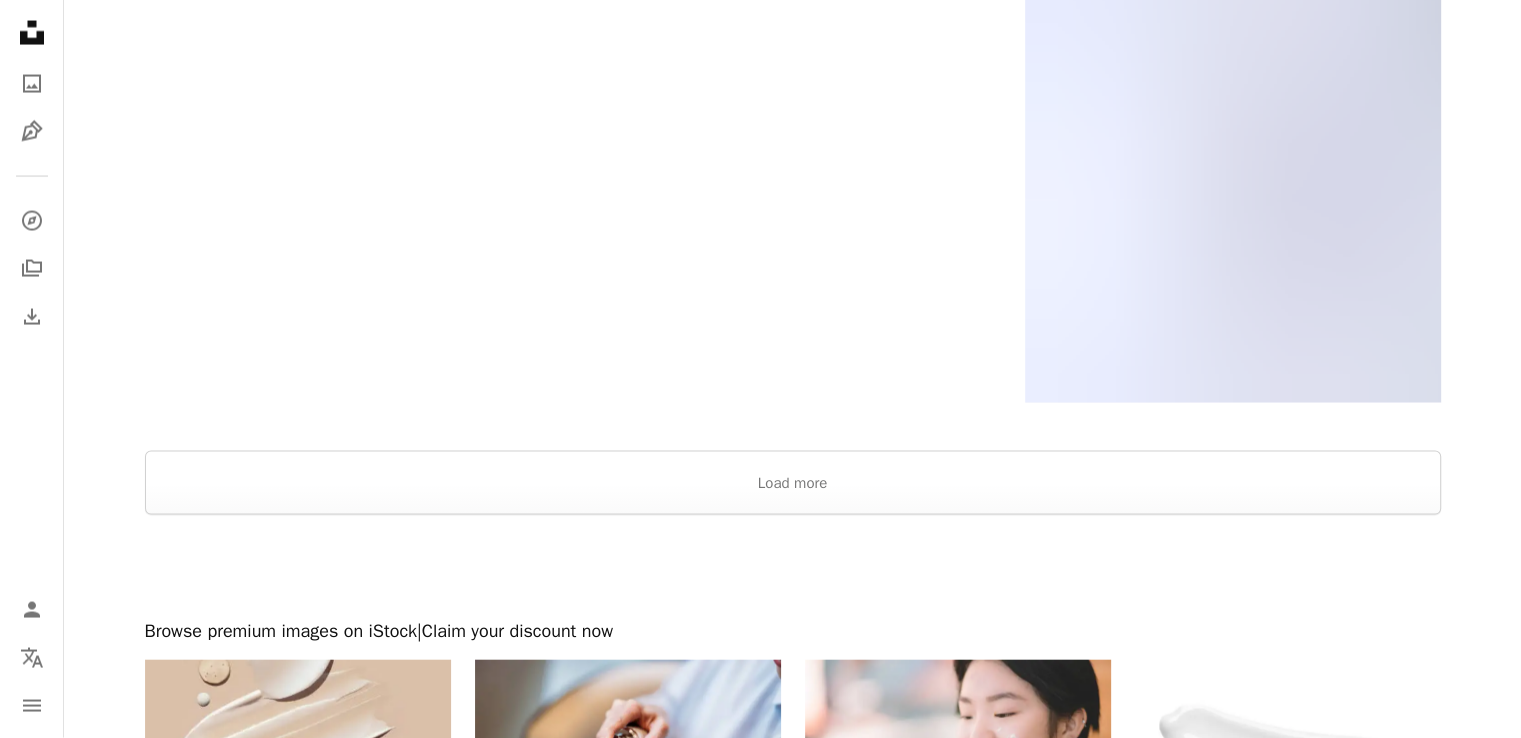 scroll, scrollTop: 4200, scrollLeft: 0, axis: vertical 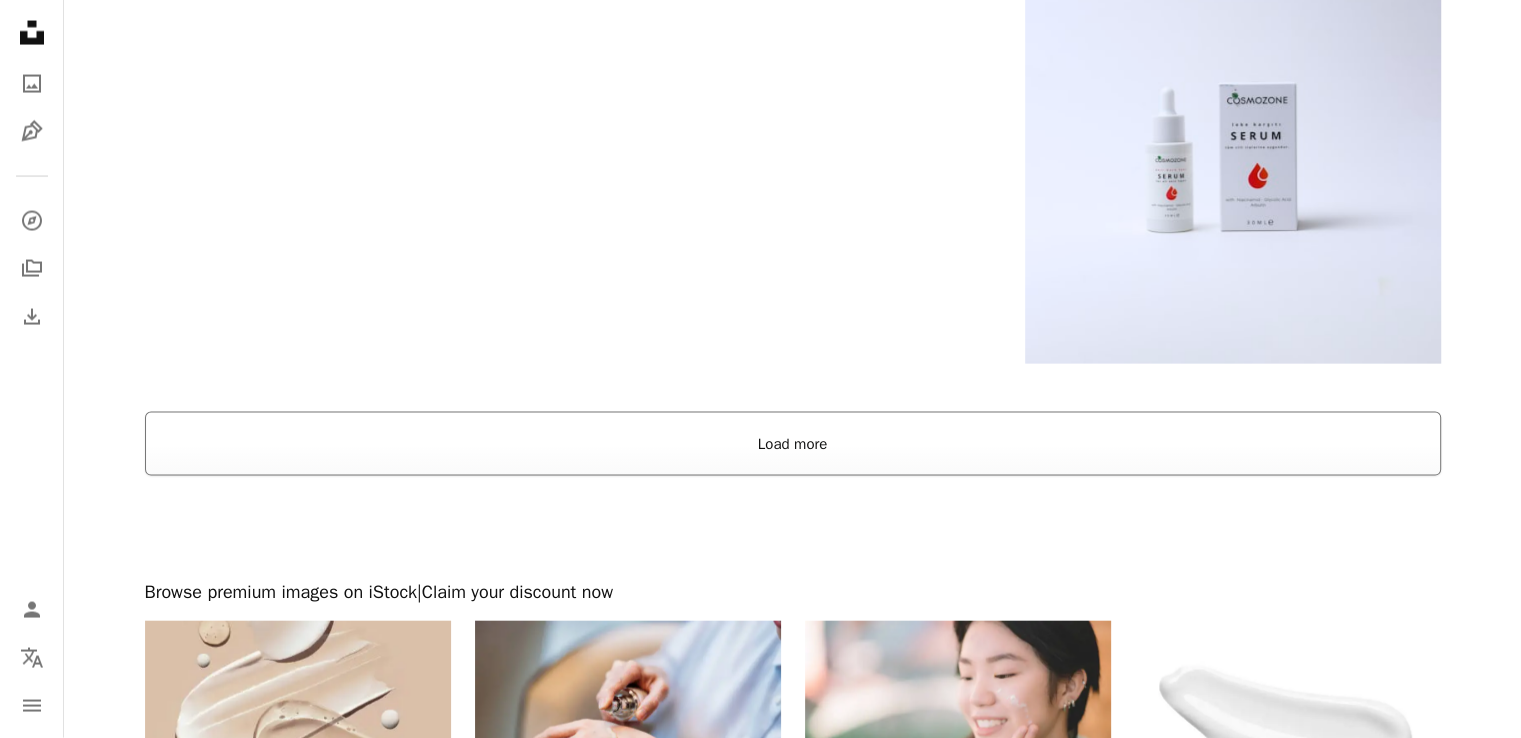 click on "Load more" at bounding box center (793, 444) 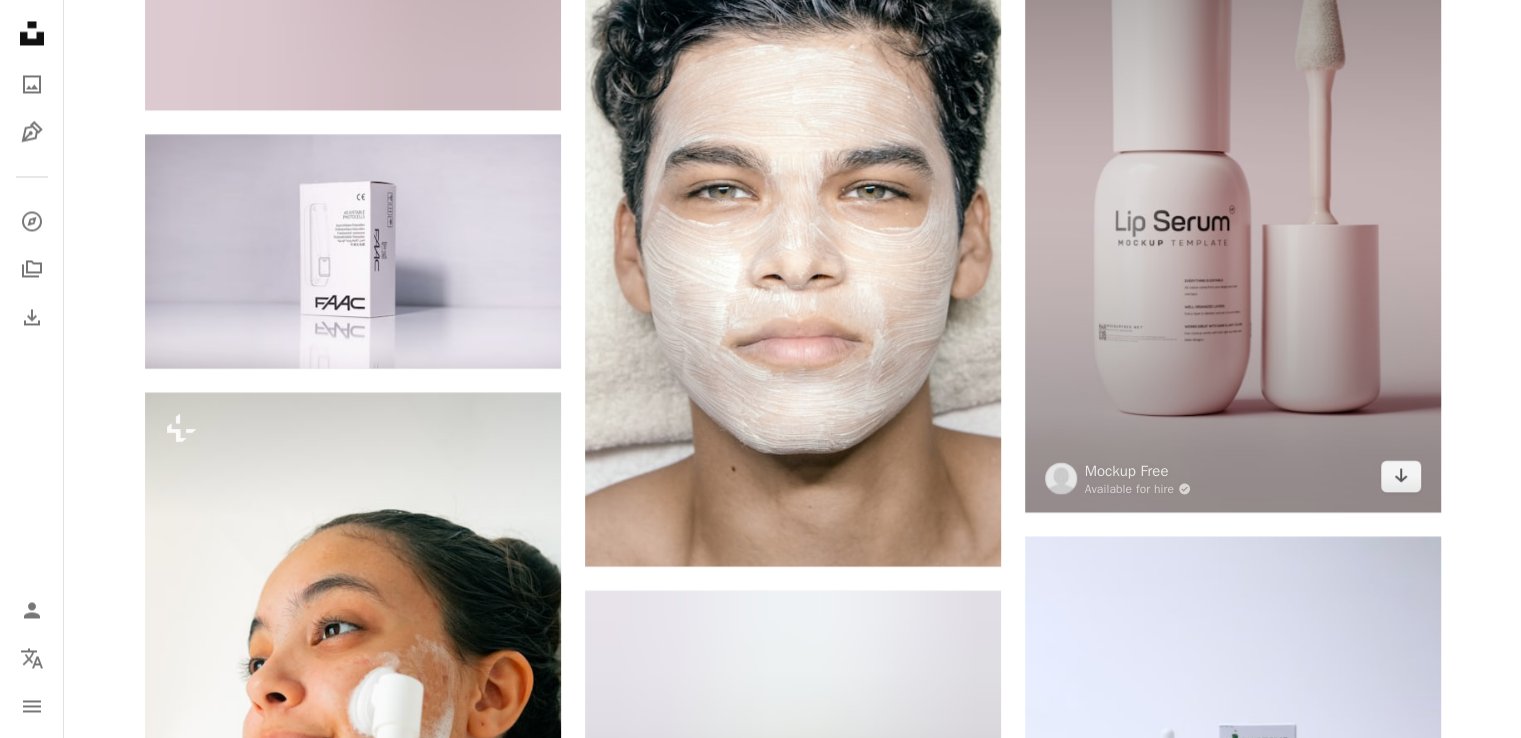 scroll, scrollTop: 3600, scrollLeft: 0, axis: vertical 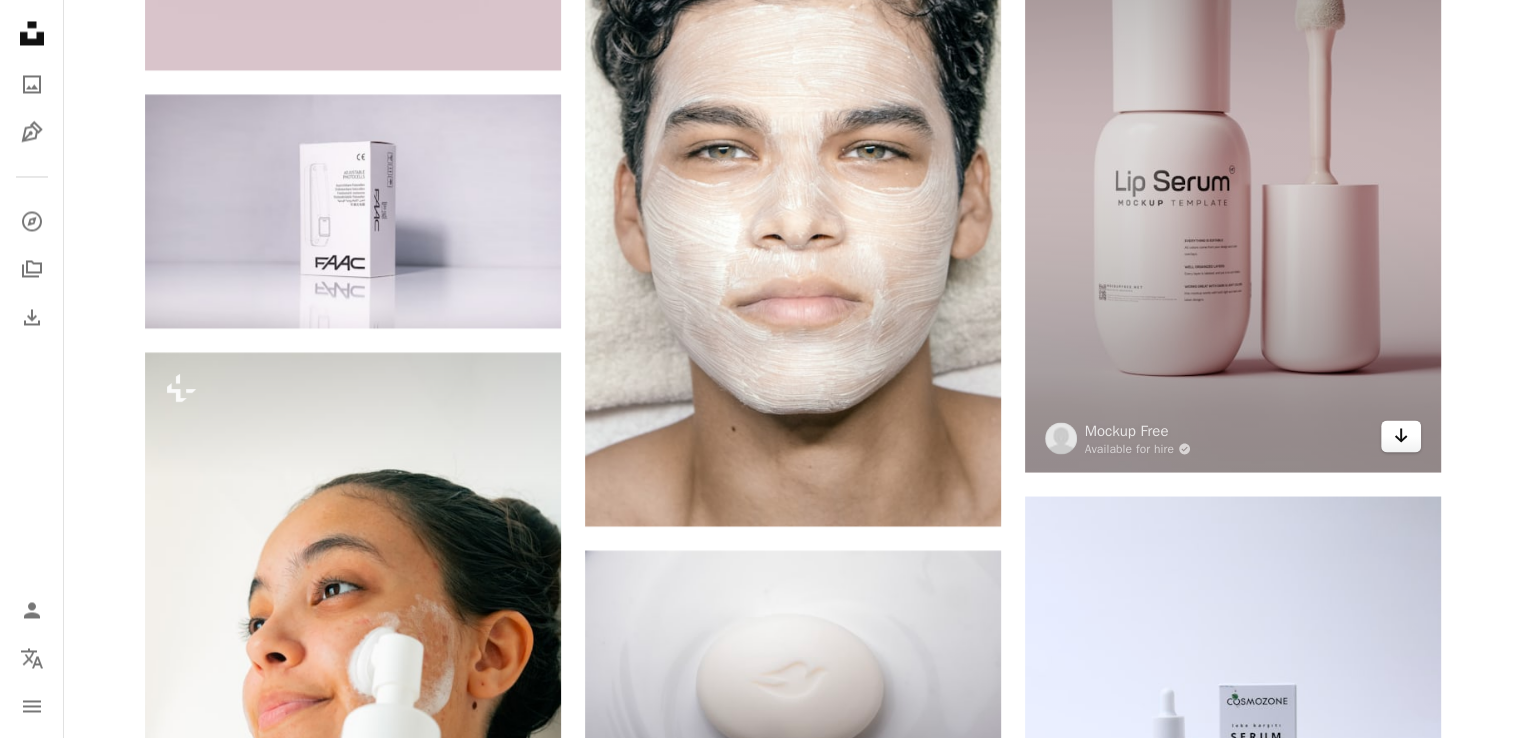 click on "Arrow pointing down" at bounding box center [1401, 435] 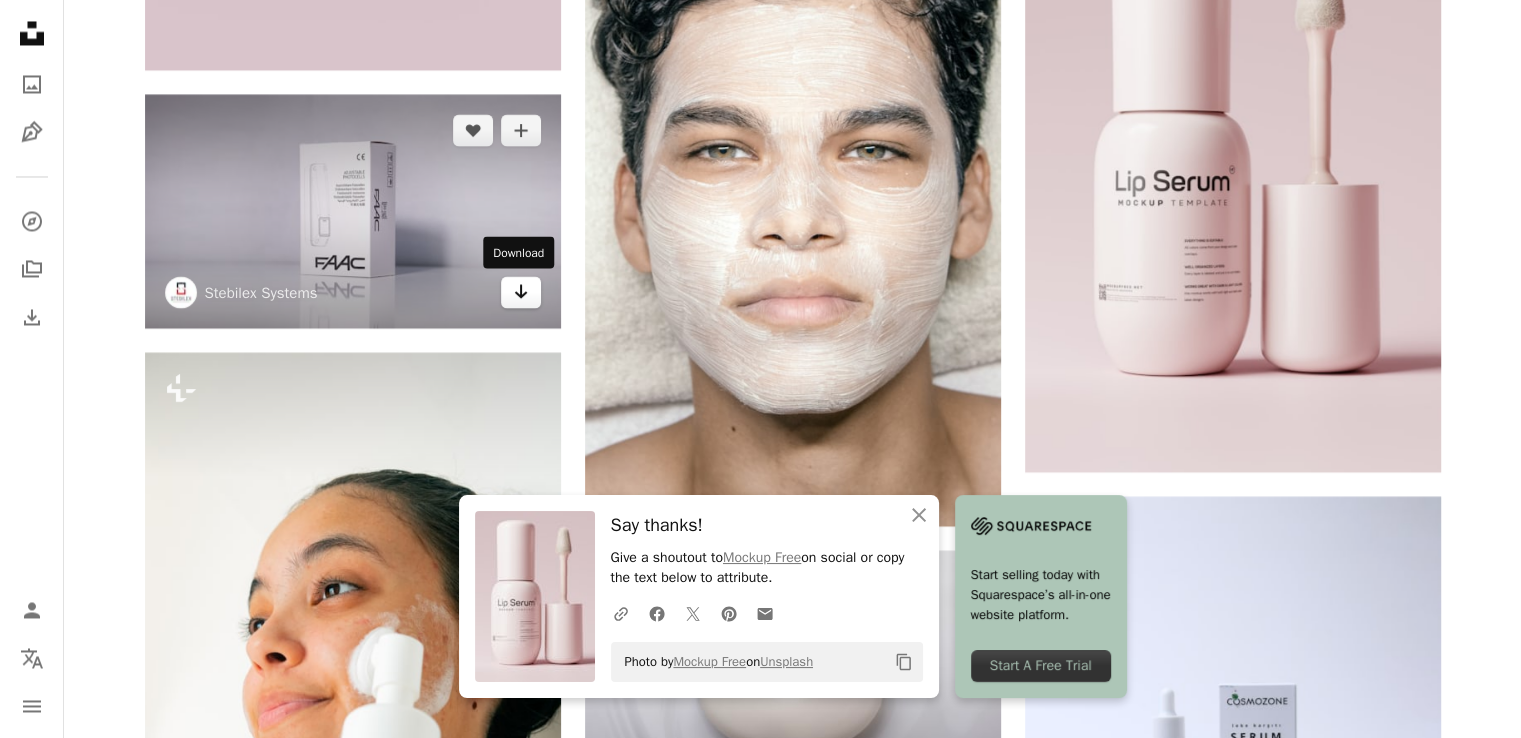 click on "Arrow pointing down" at bounding box center (521, 292) 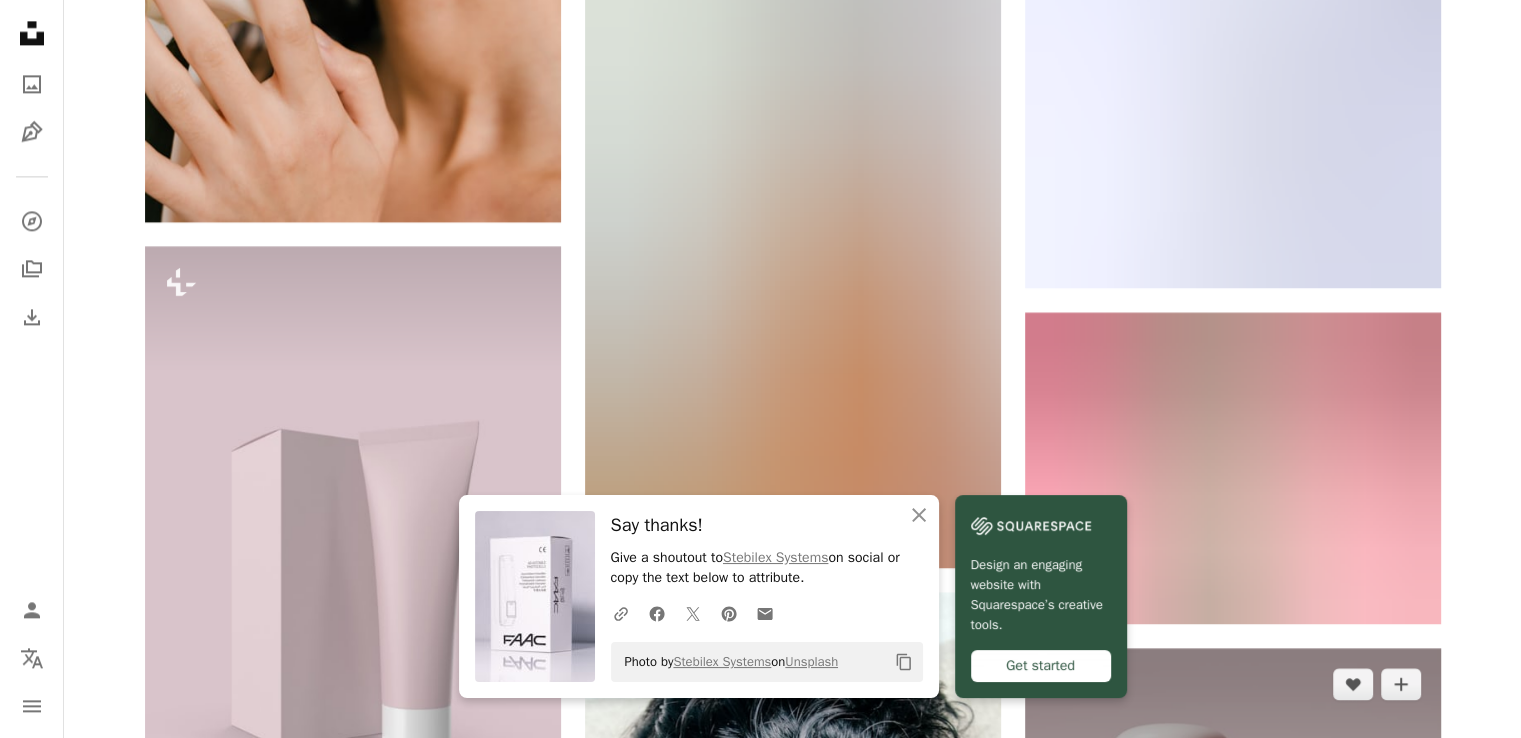 scroll, scrollTop: 2800, scrollLeft: 0, axis: vertical 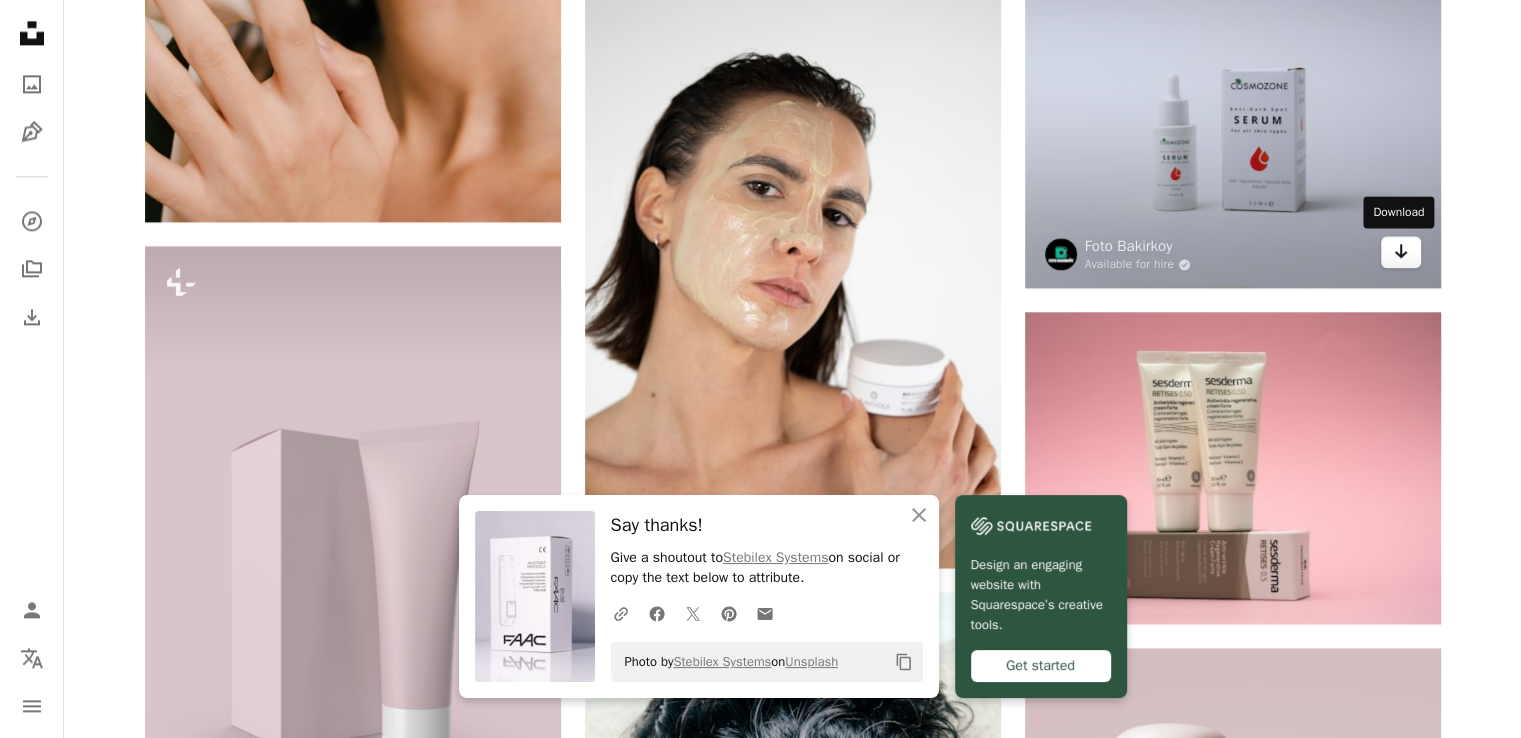 click on "Arrow pointing down" at bounding box center [1401, 252] 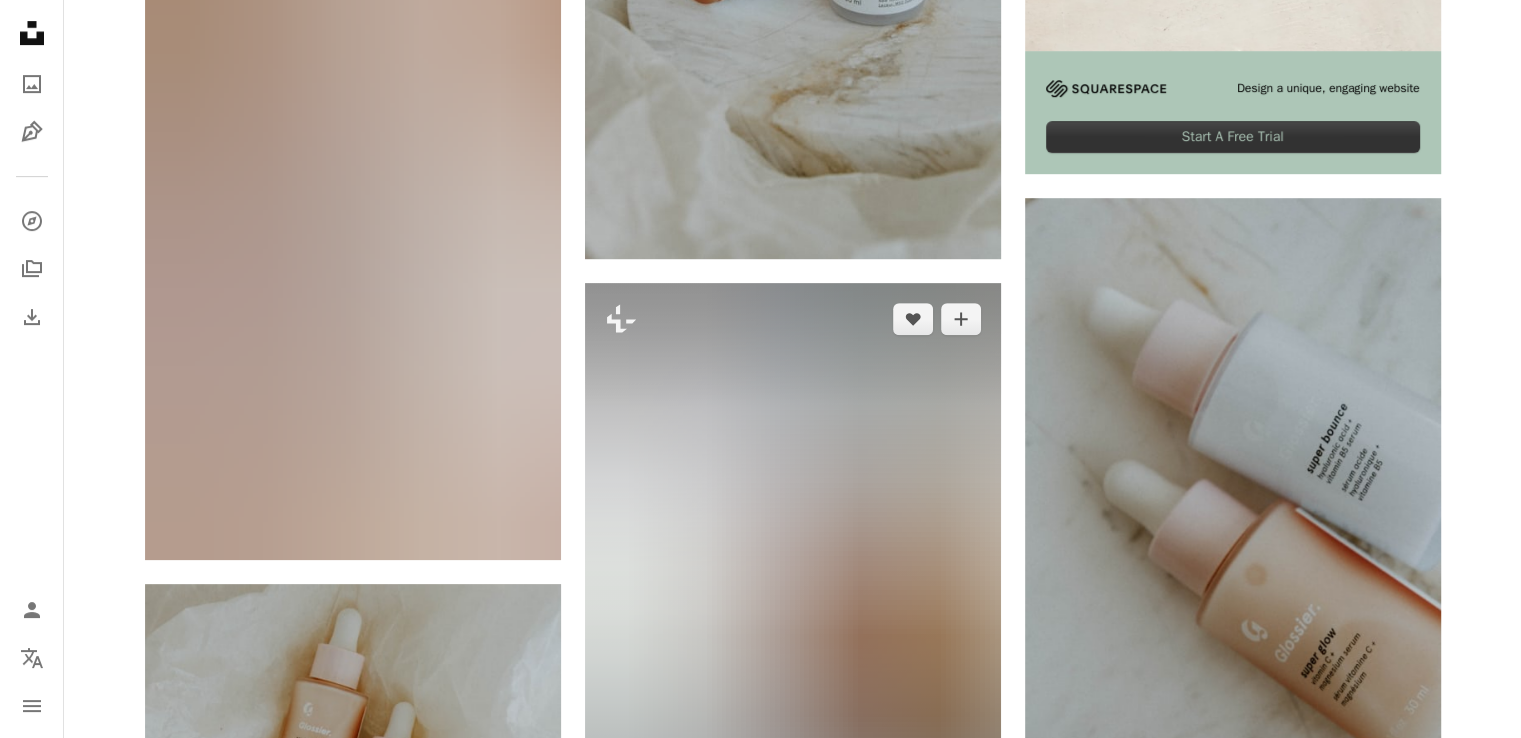 scroll, scrollTop: 800, scrollLeft: 0, axis: vertical 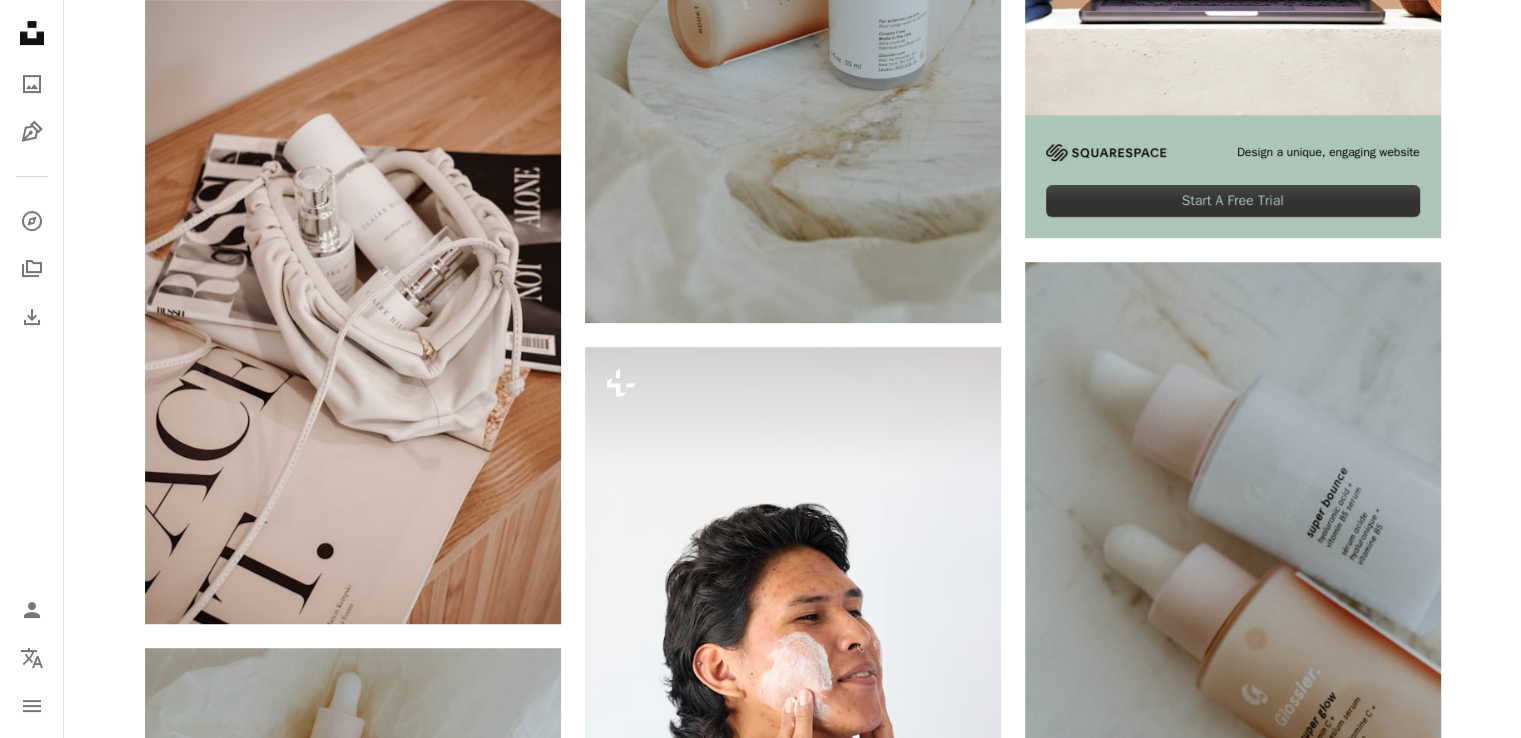 click on "Unsplash logo Unsplash Home" at bounding box center [32, 33] 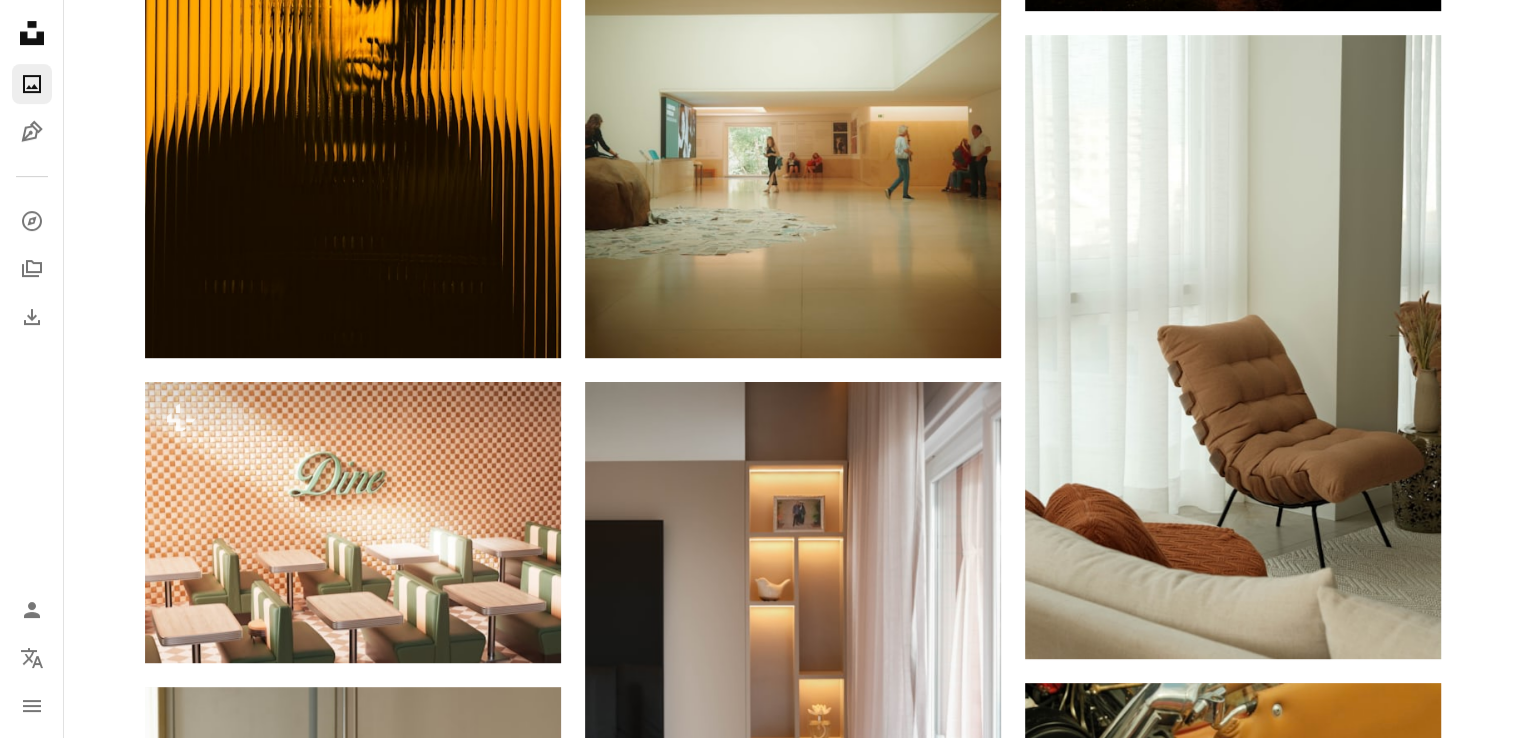 scroll, scrollTop: 0, scrollLeft: 0, axis: both 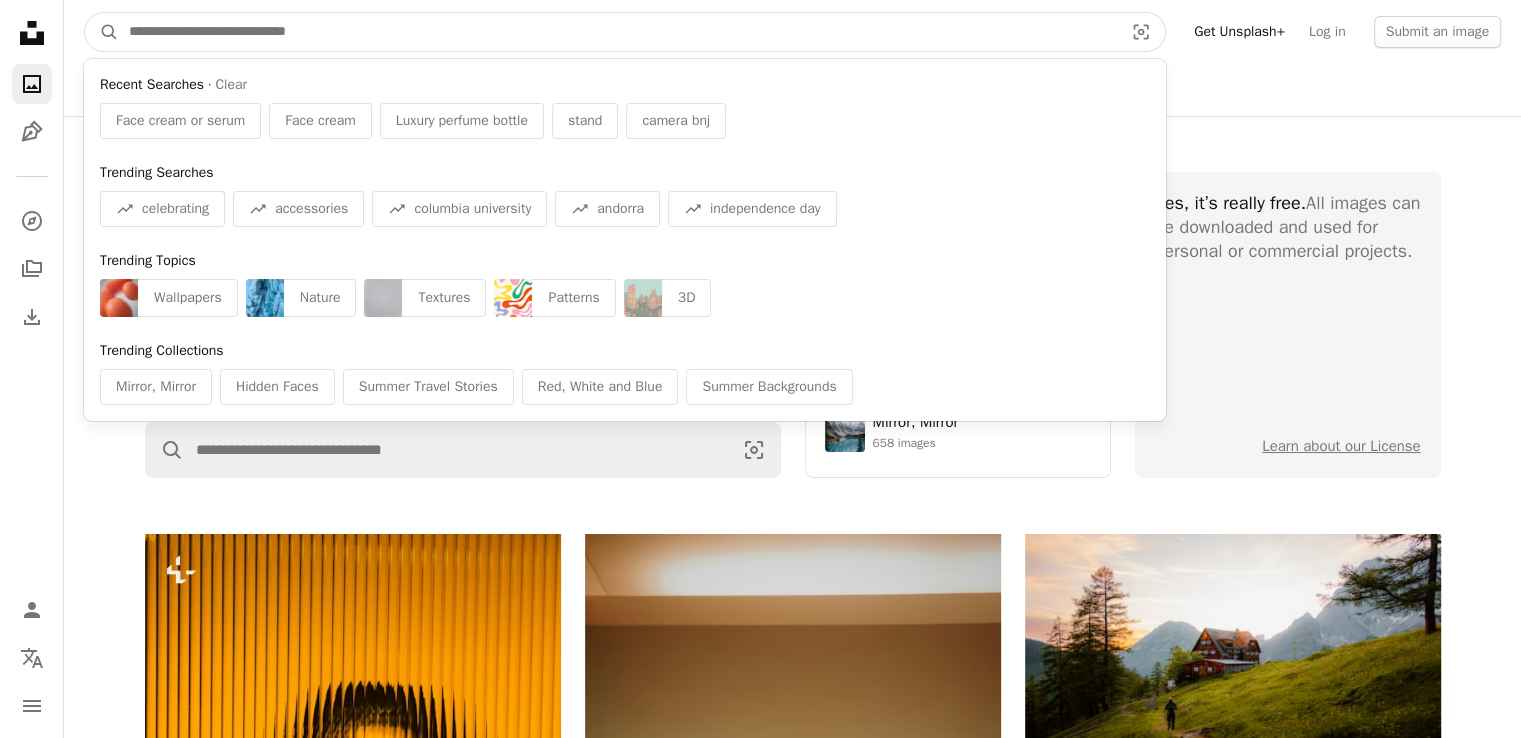 click at bounding box center (618, 32) 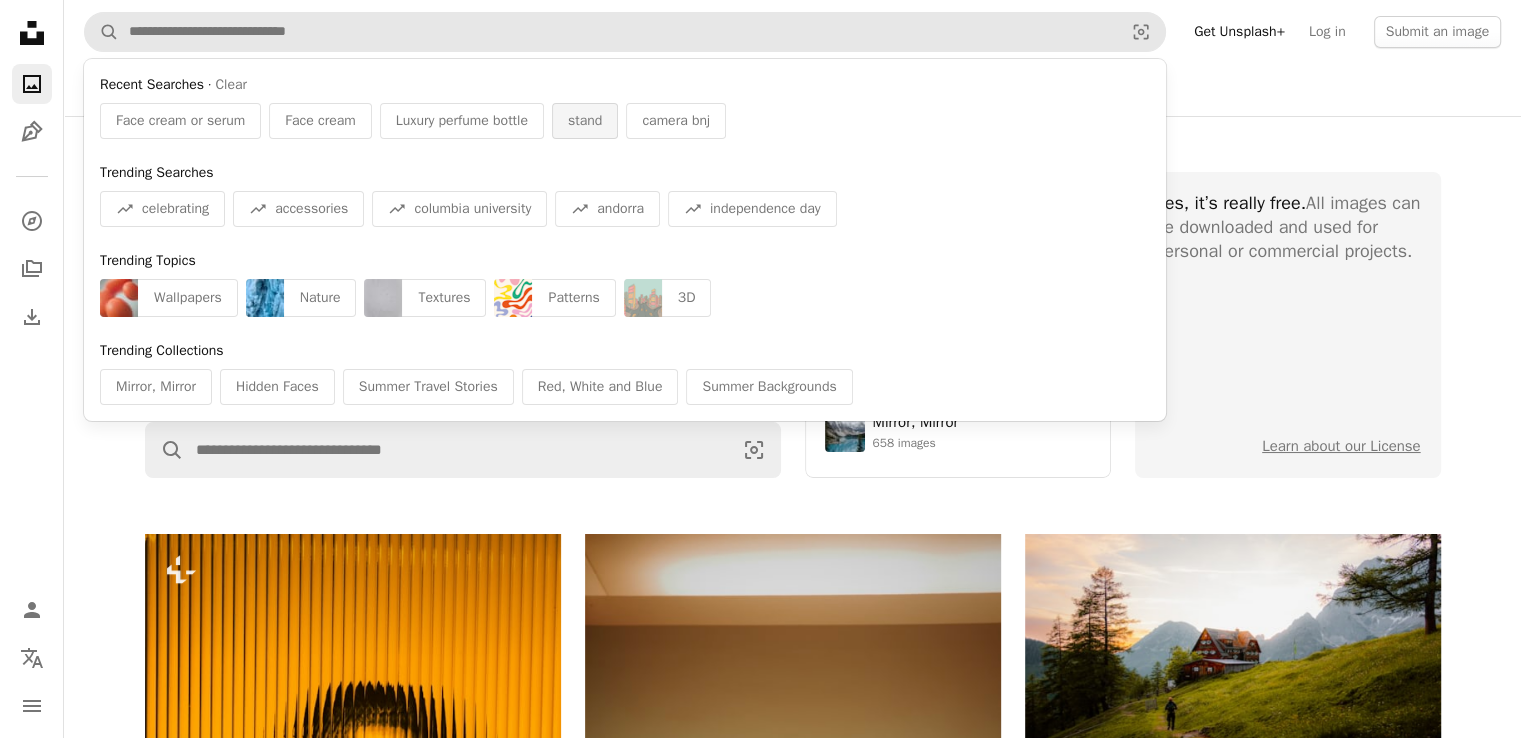 click on "stand" at bounding box center (585, 121) 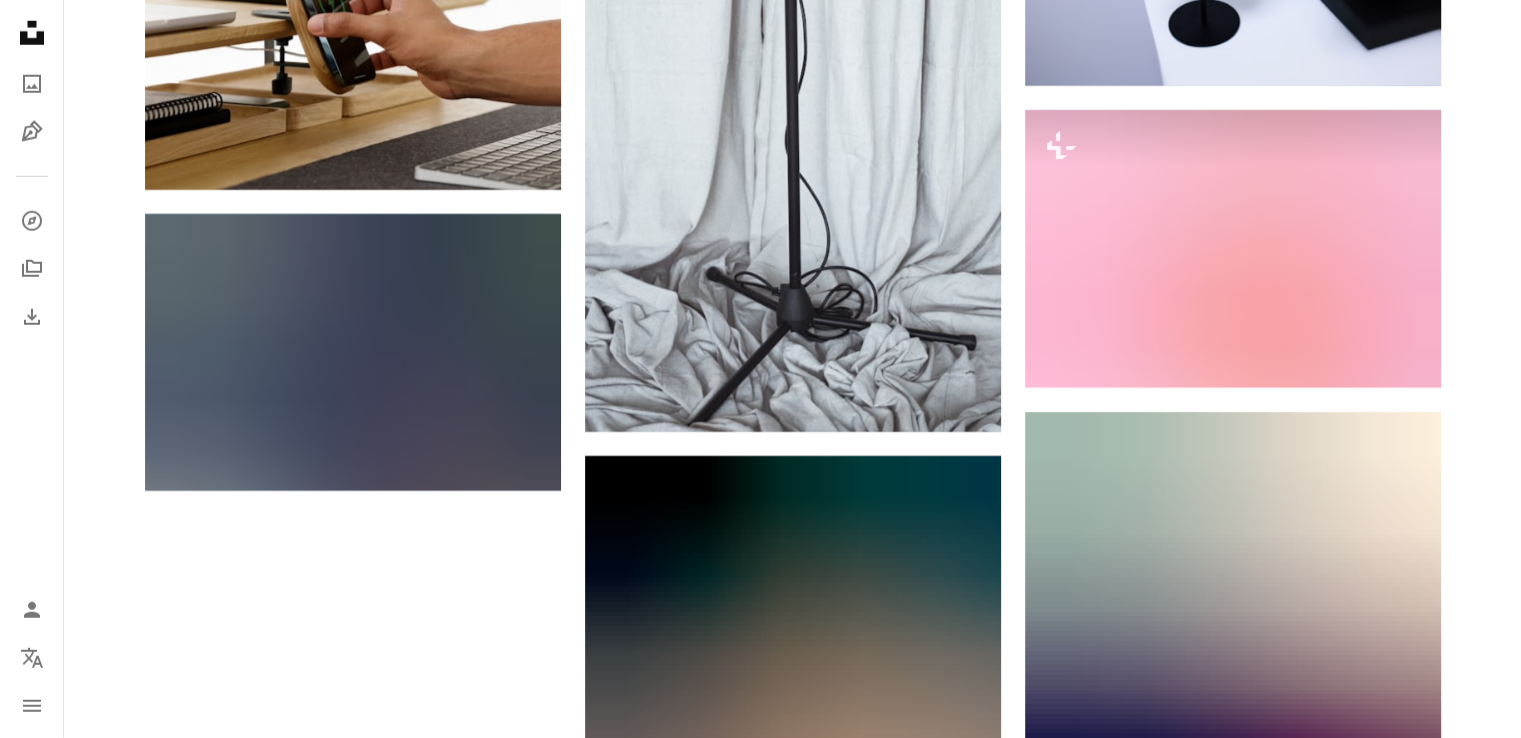scroll, scrollTop: 20747, scrollLeft: 0, axis: vertical 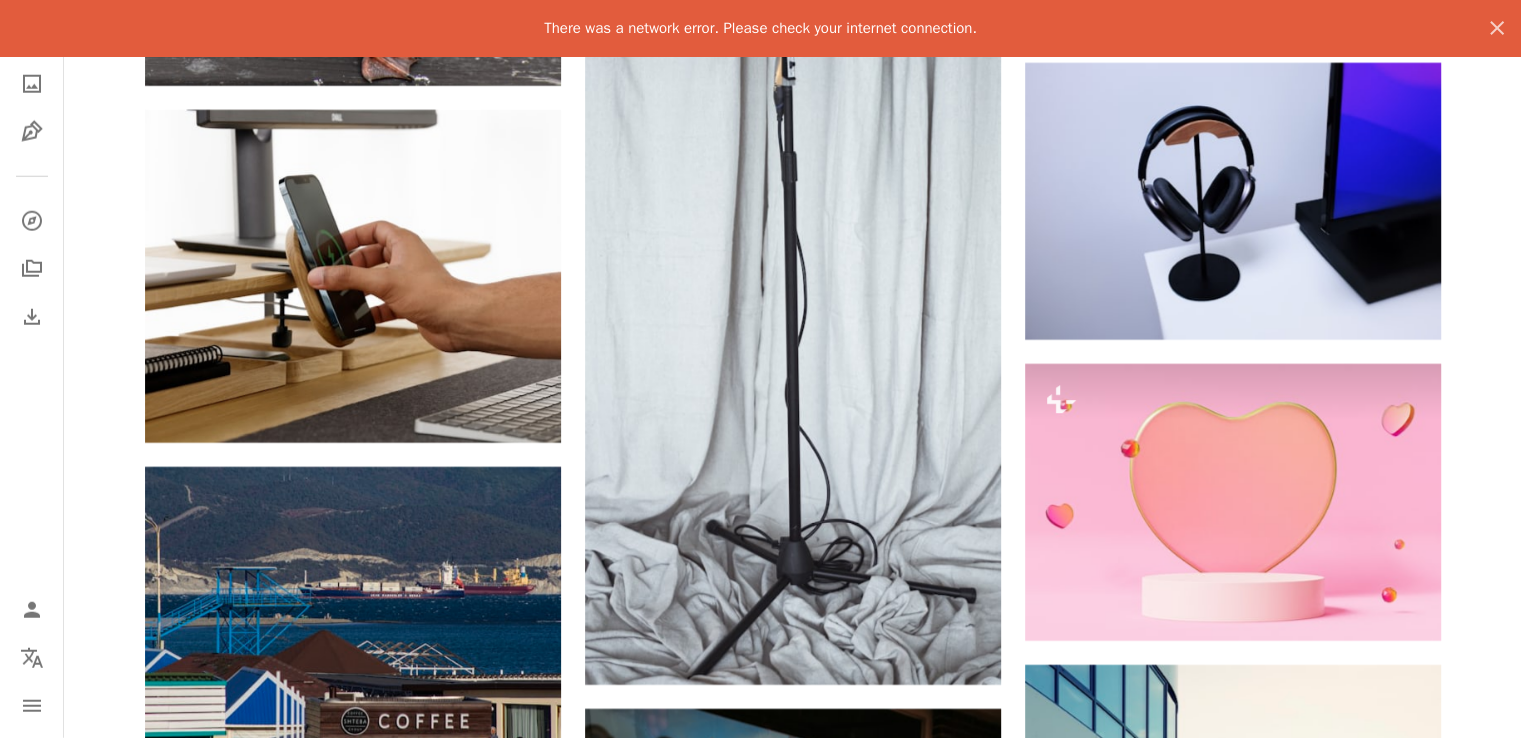 click on "There was a network error. Please check your internet connection. An X shape" at bounding box center (760, 28) 